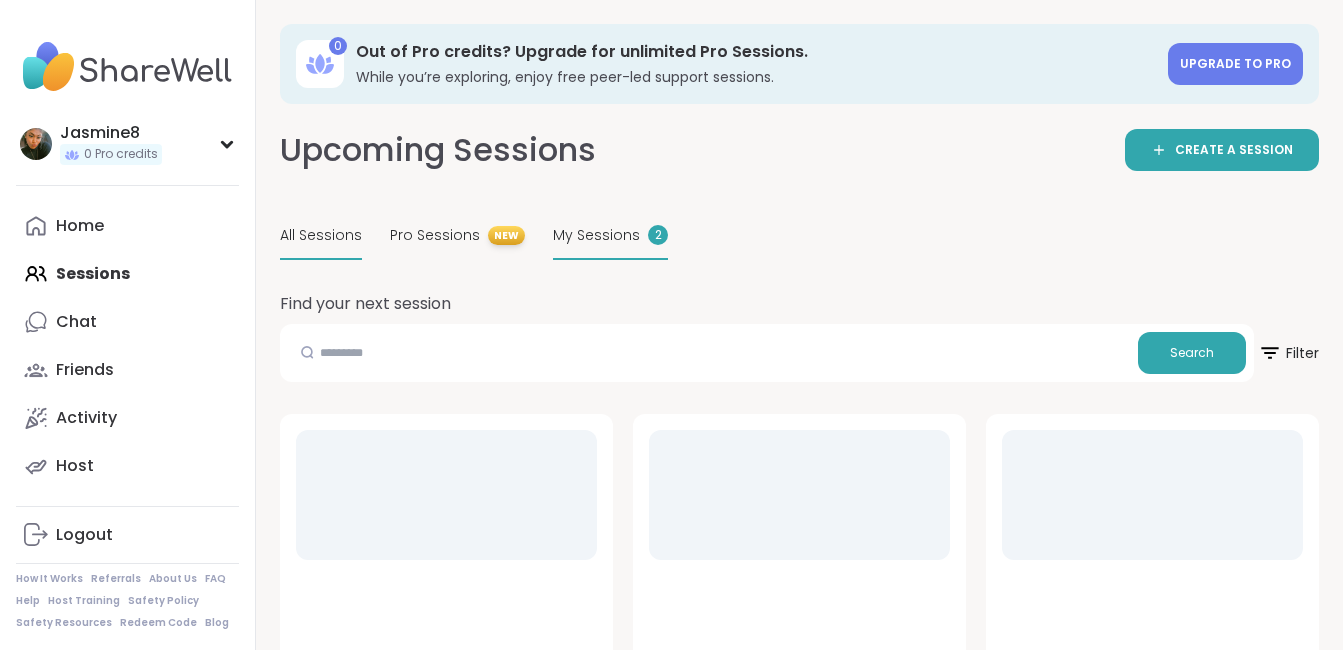 scroll, scrollTop: 0, scrollLeft: 0, axis: both 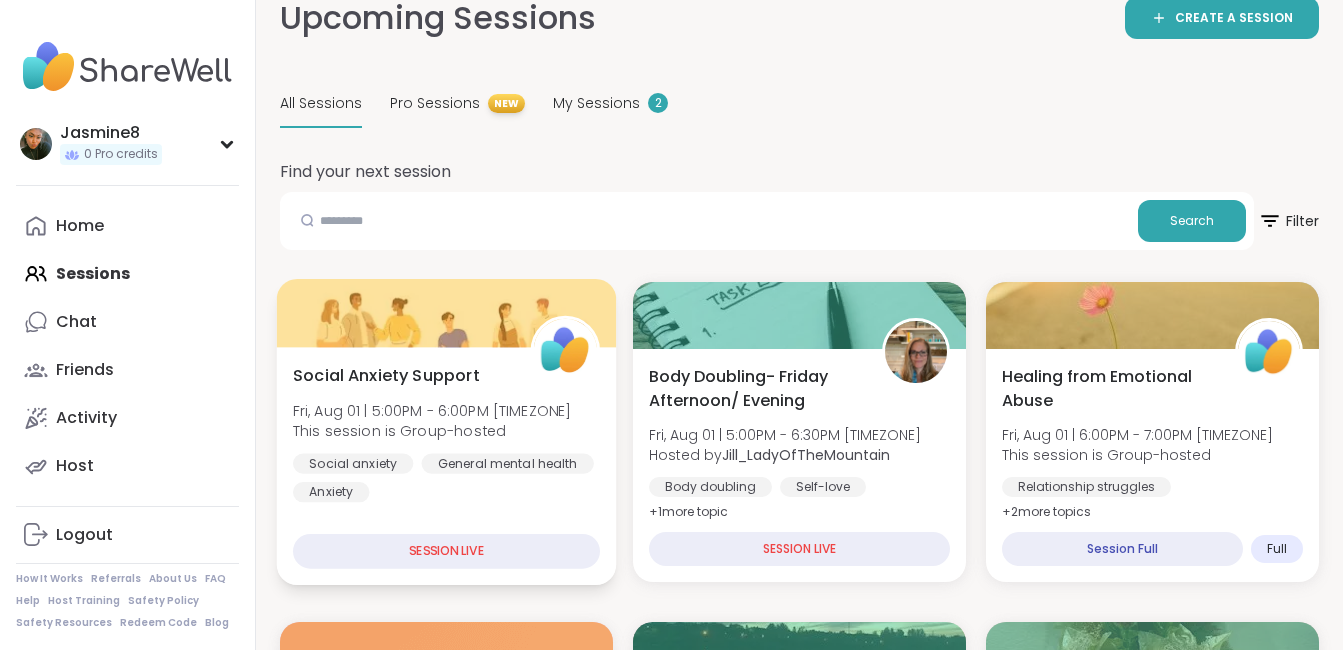click on "Fri, Aug 01 | 5:00PM - 6:00PM [TIMEZONE]" at bounding box center [432, 410] 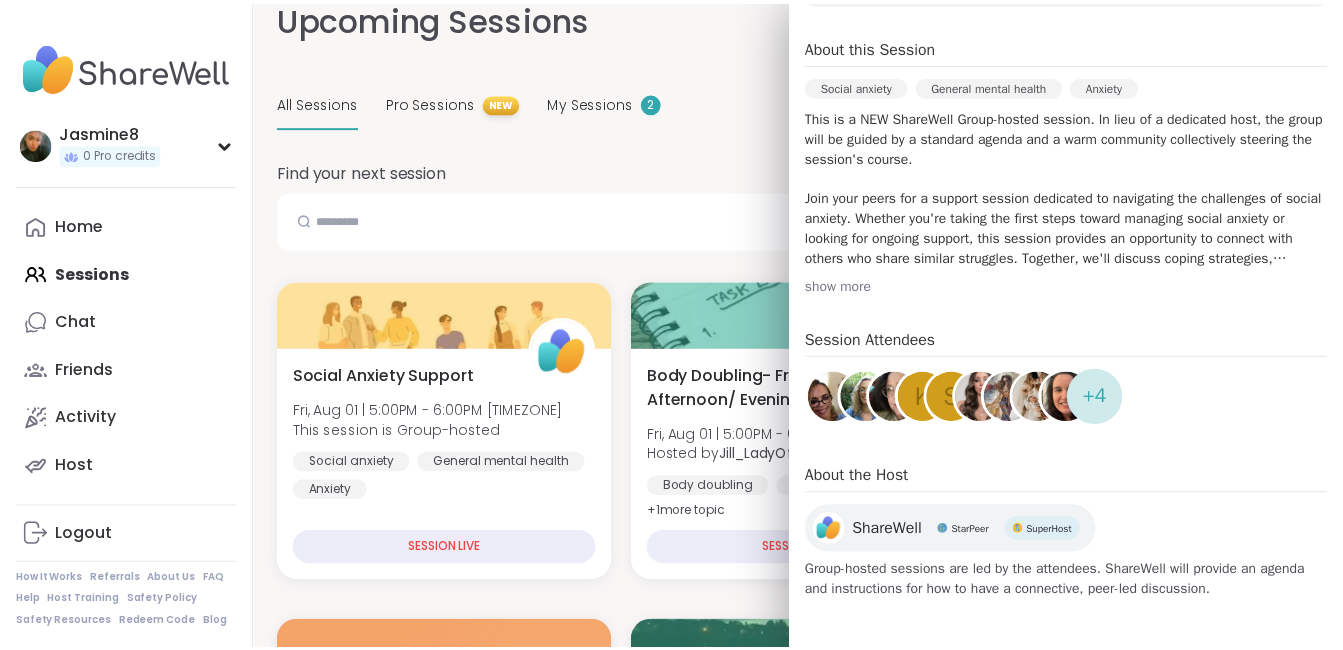 scroll, scrollTop: 0, scrollLeft: 0, axis: both 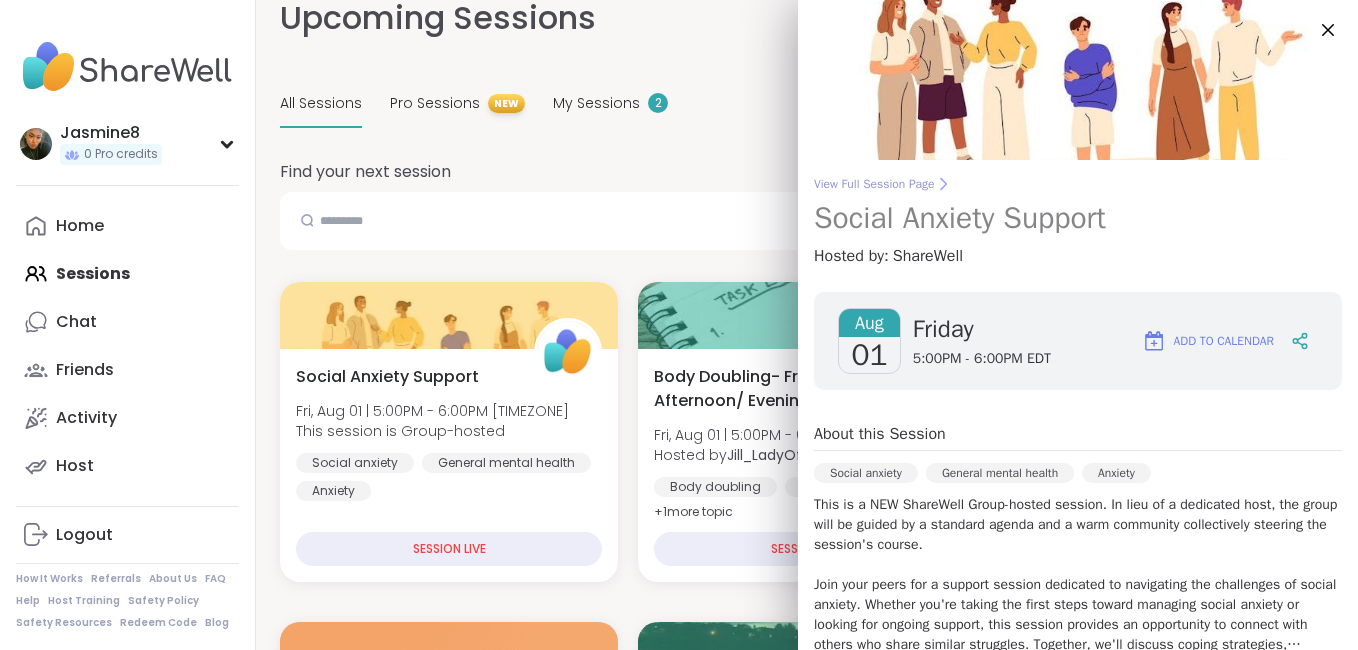 click on "View Full Session Page" at bounding box center (1078, 184) 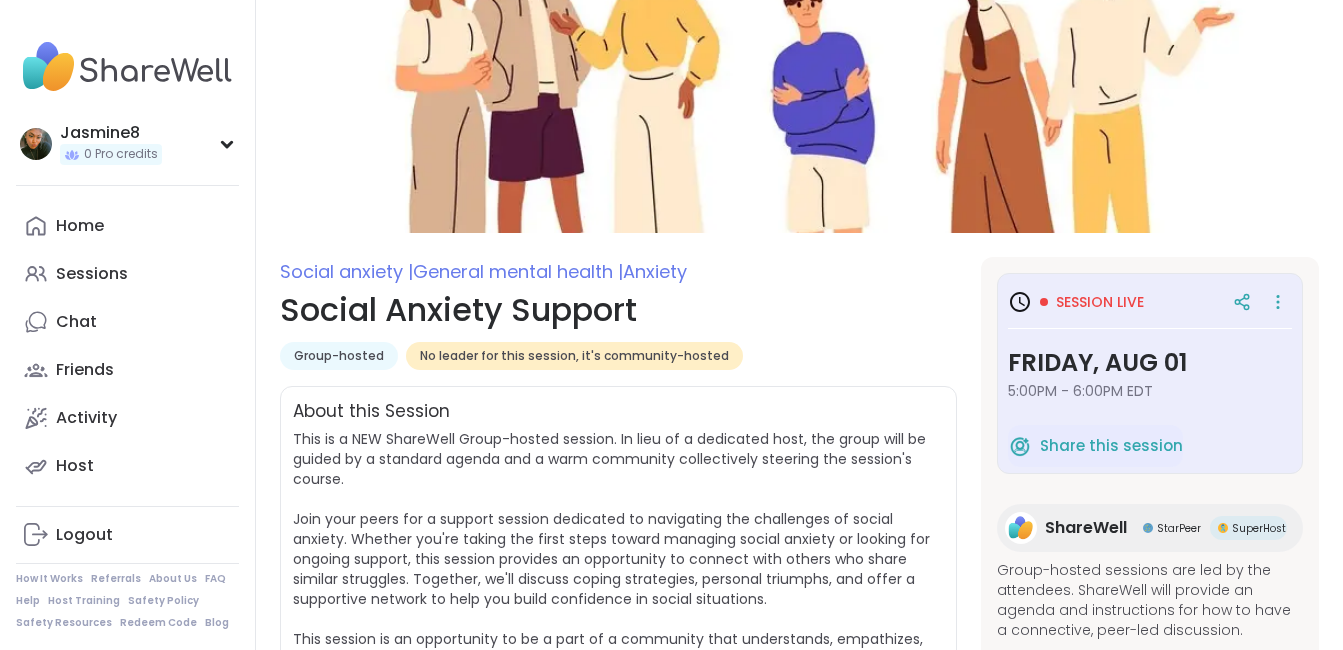 scroll, scrollTop: 28, scrollLeft: 0, axis: vertical 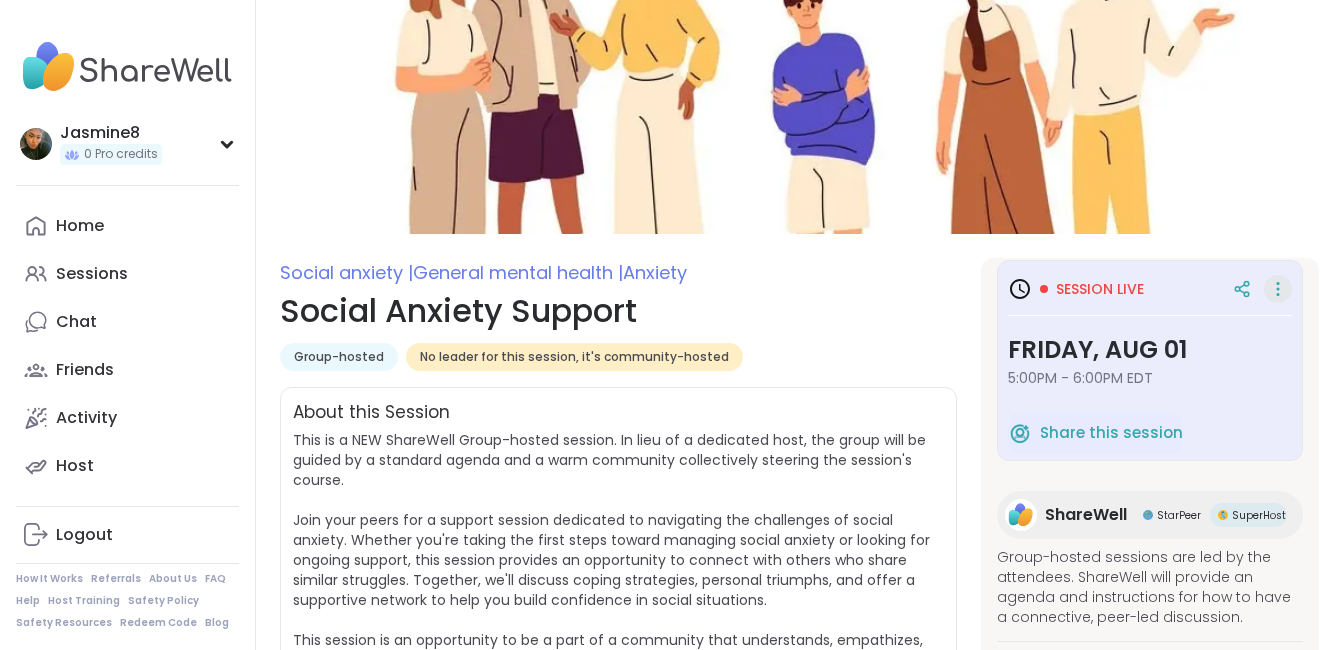 click 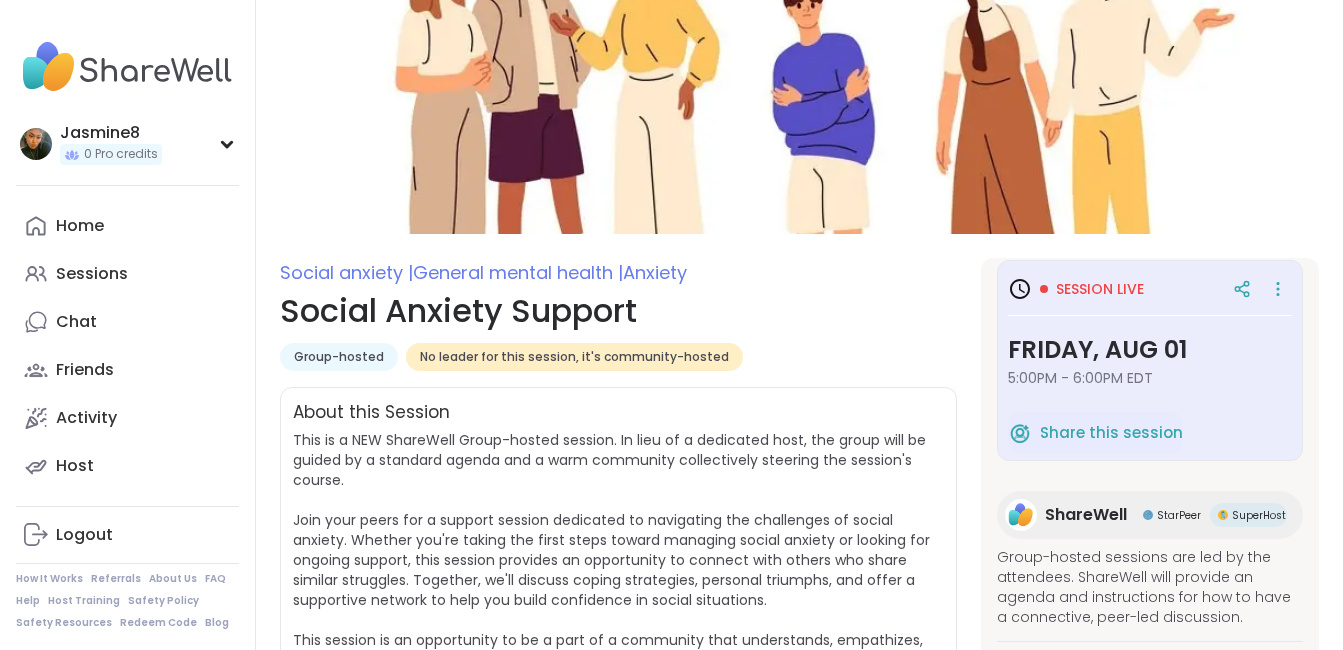 click on "Social Anxiety Support" at bounding box center [618, 311] 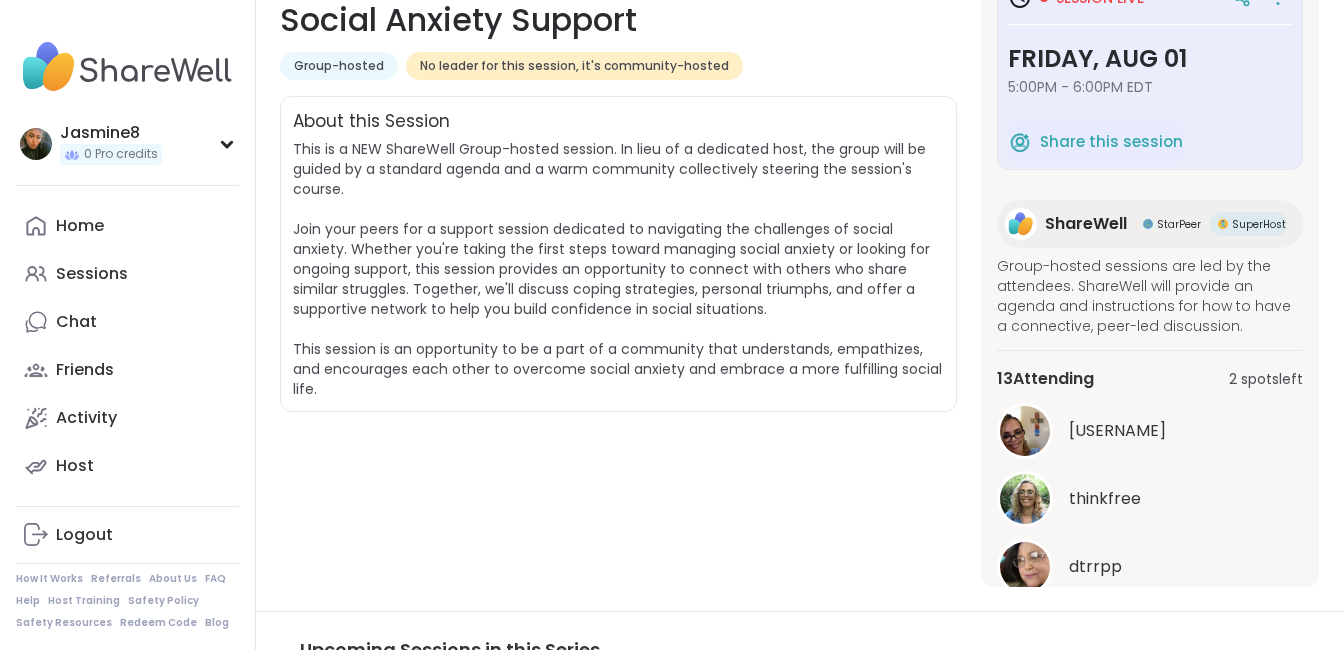 scroll, scrollTop: 320, scrollLeft: 0, axis: vertical 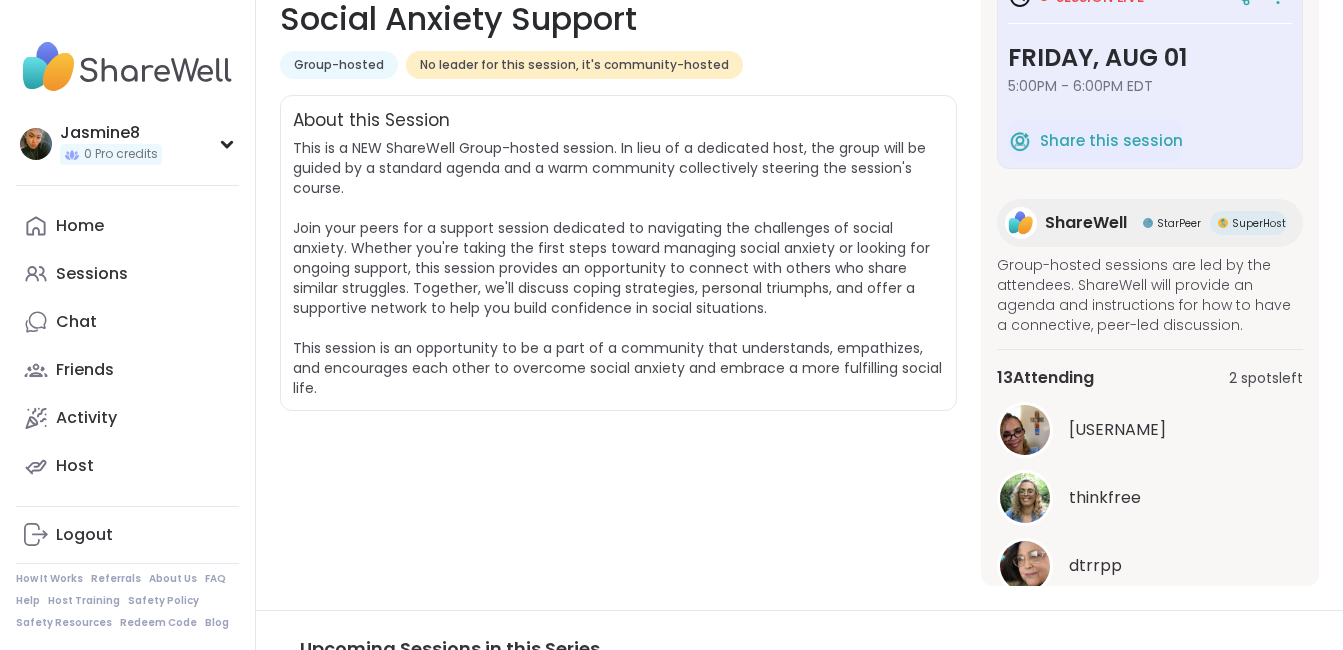 click on "2   spots  left" at bounding box center (1266, 378) 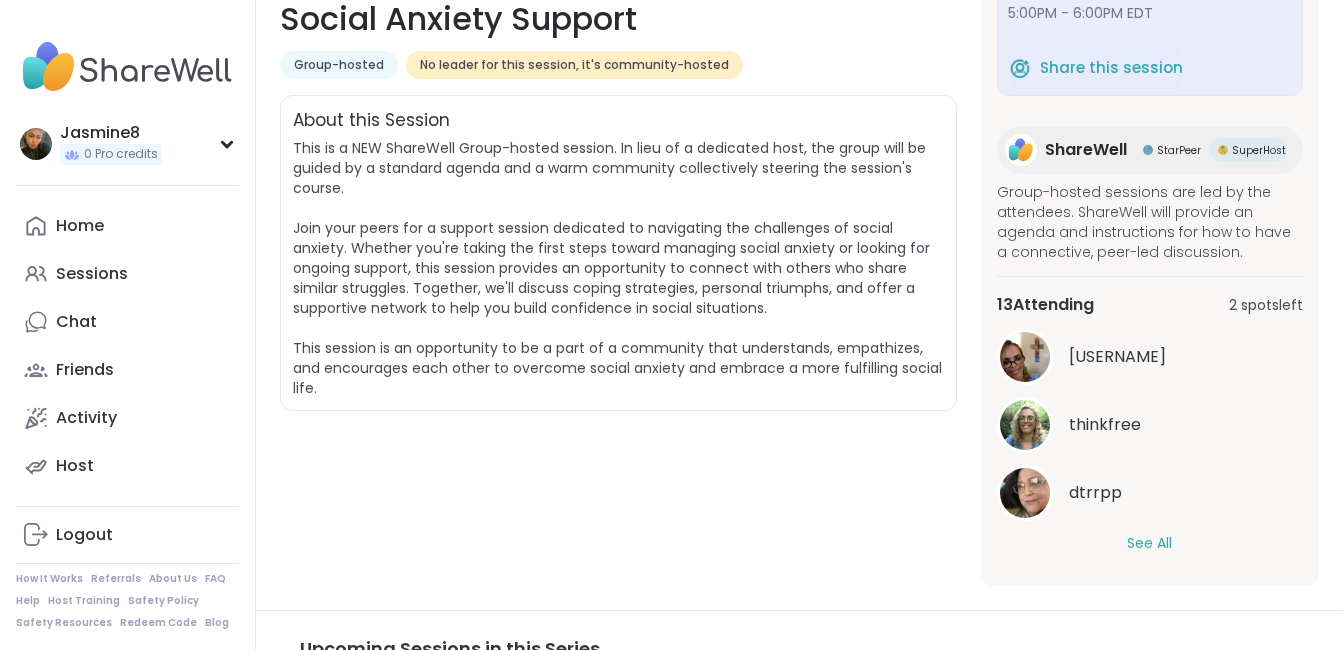 click on "See All" at bounding box center [1149, 543] 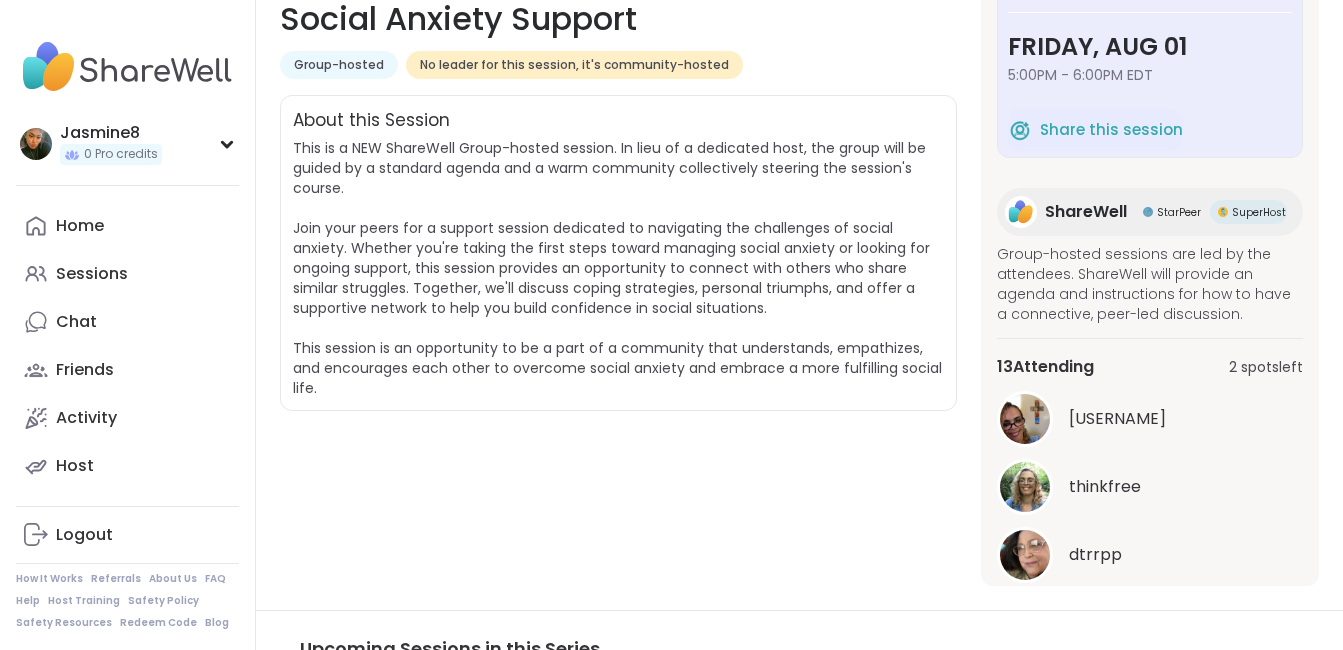 scroll, scrollTop: 0, scrollLeft: 0, axis: both 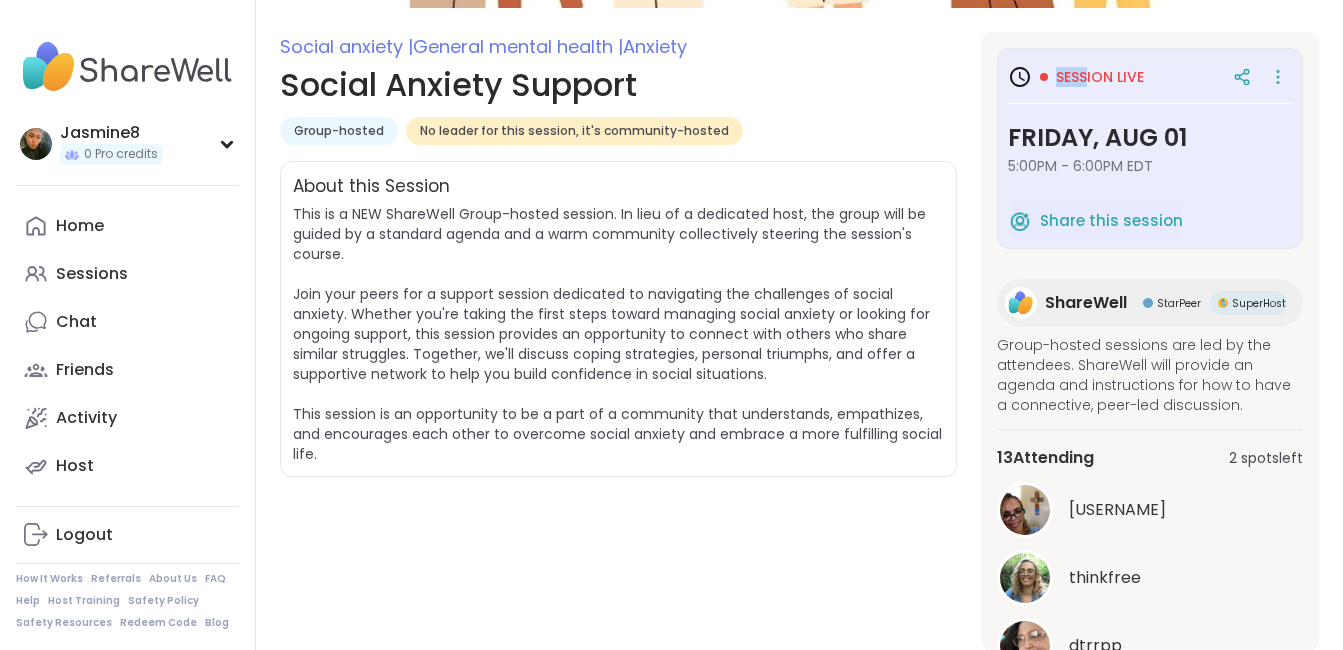 drag, startPoint x: 1081, startPoint y: 75, endPoint x: 1017, endPoint y: 74, distance: 64.00781 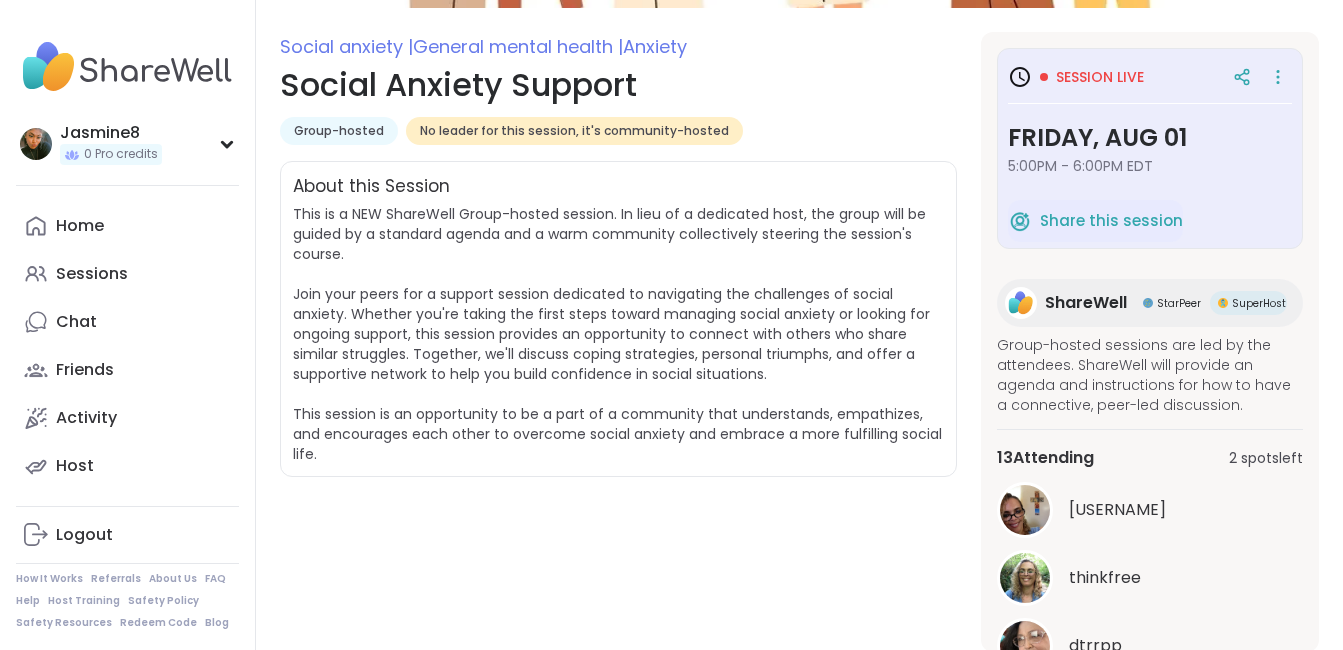 click 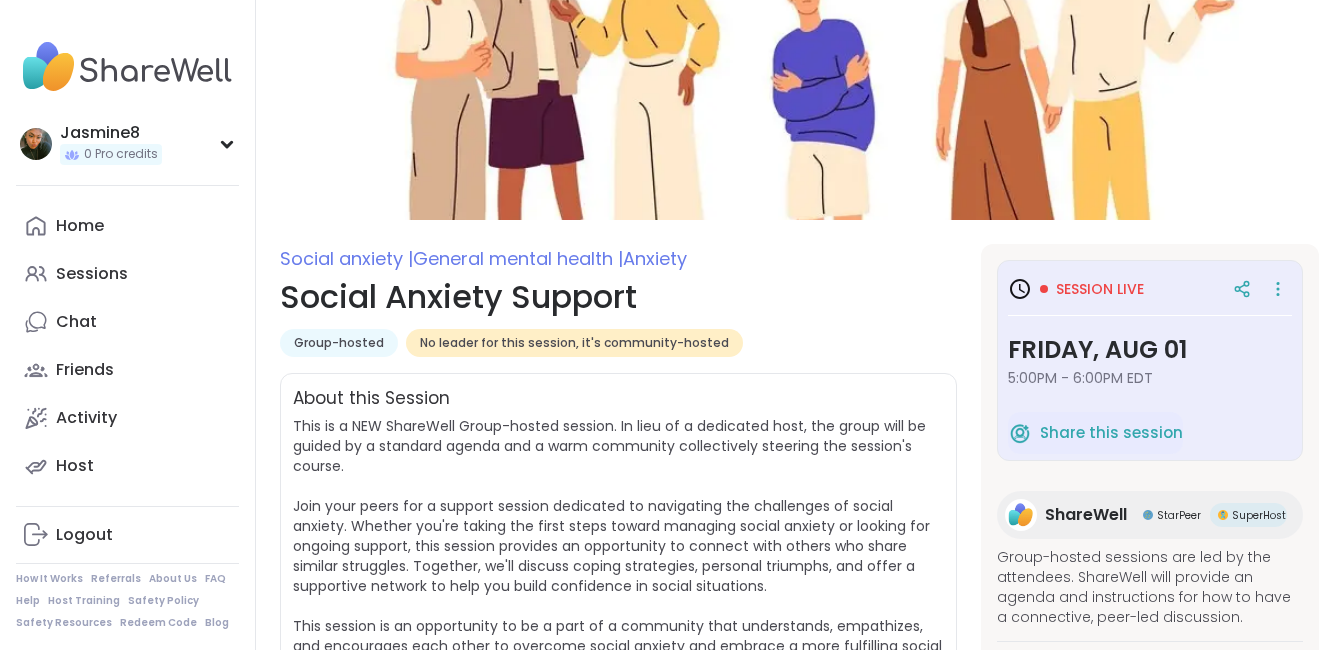 scroll, scrollTop: 0, scrollLeft: 0, axis: both 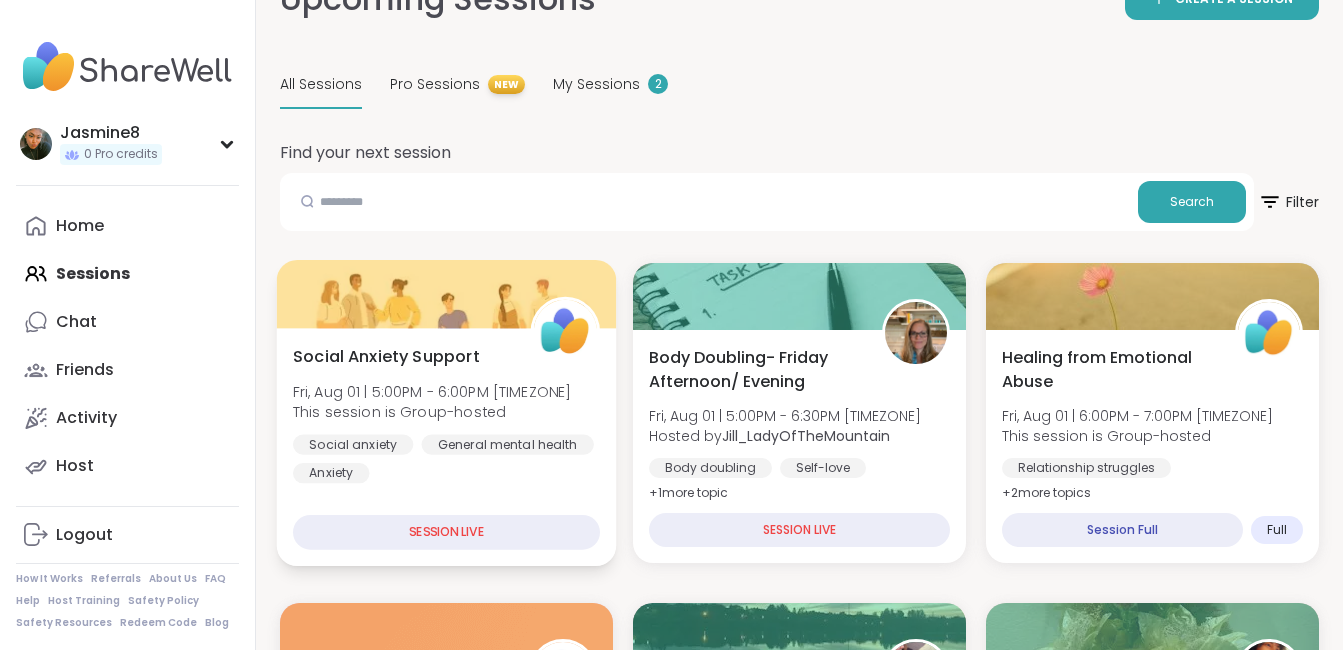 click on "SESSION LIVE" at bounding box center (446, 532) 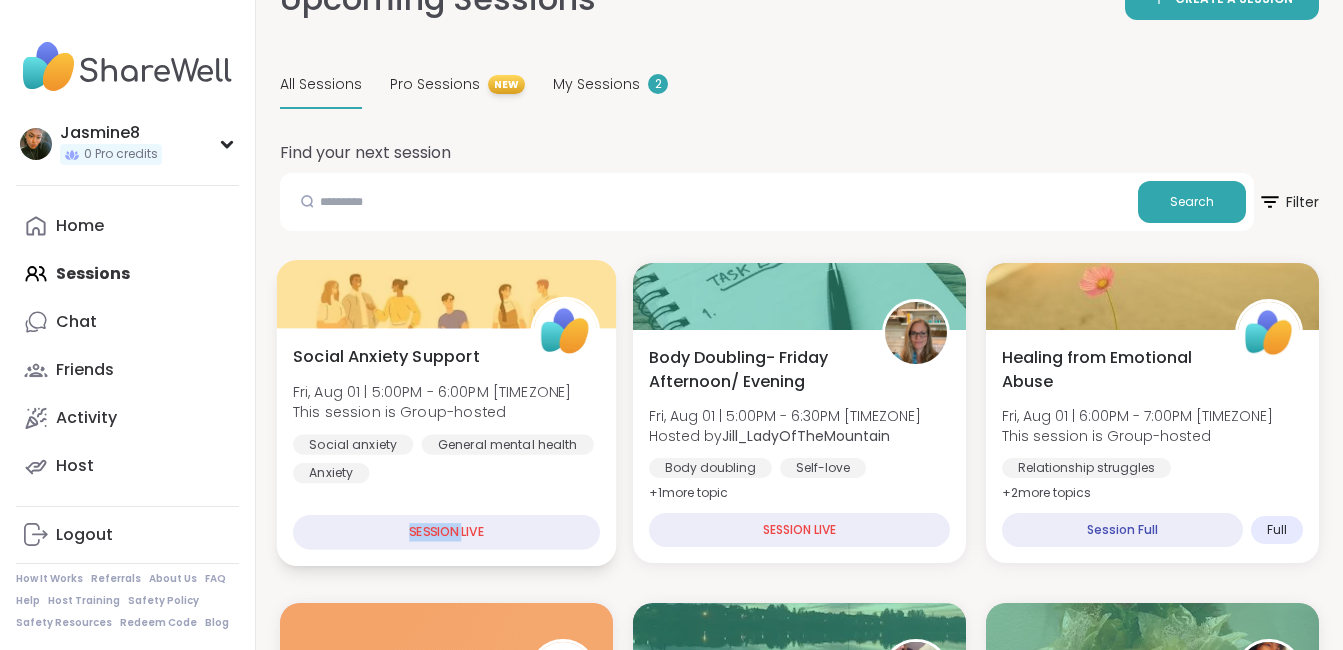 click on "SESSION LIVE" at bounding box center (446, 532) 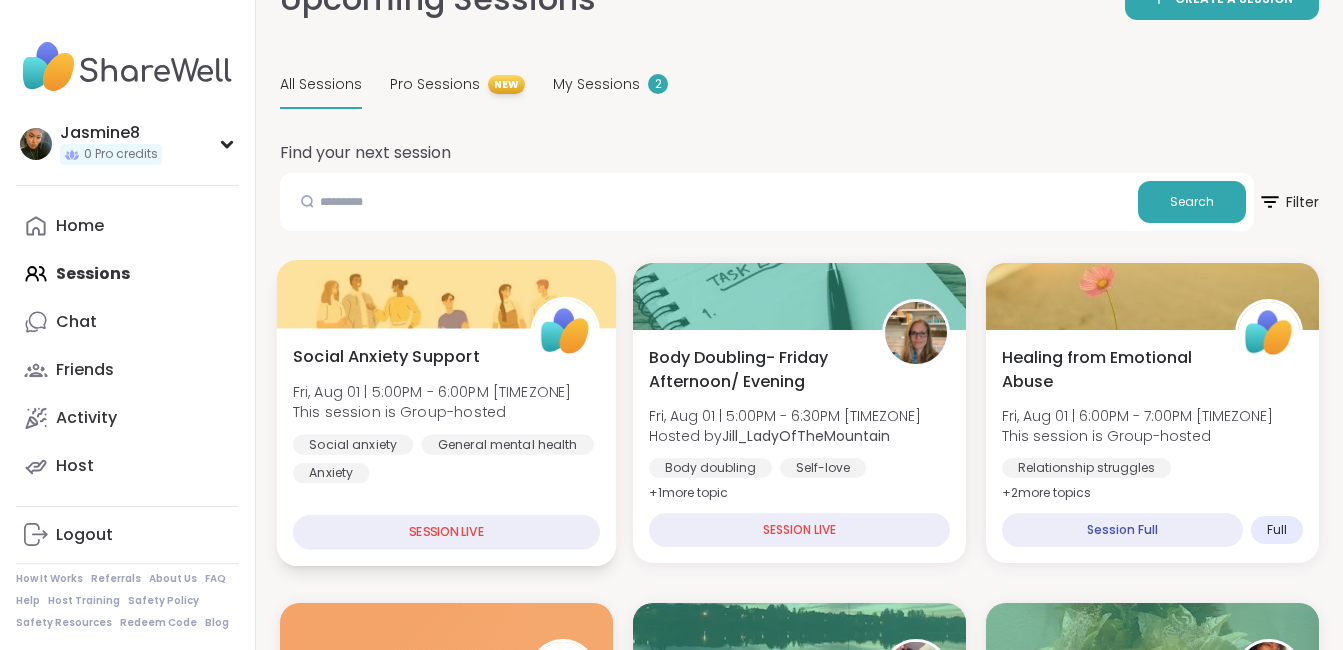 drag, startPoint x: 422, startPoint y: 524, endPoint x: 390, endPoint y: 495, distance: 43.185646 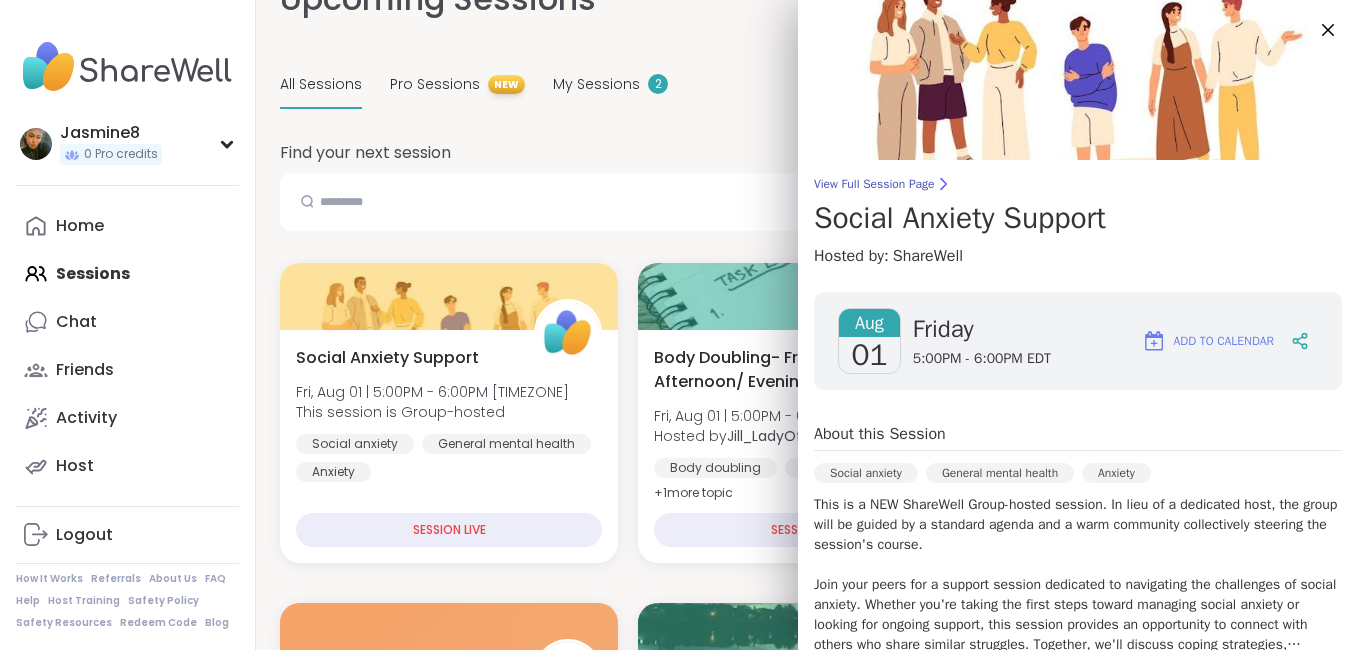 click on "01" at bounding box center [869, 355] 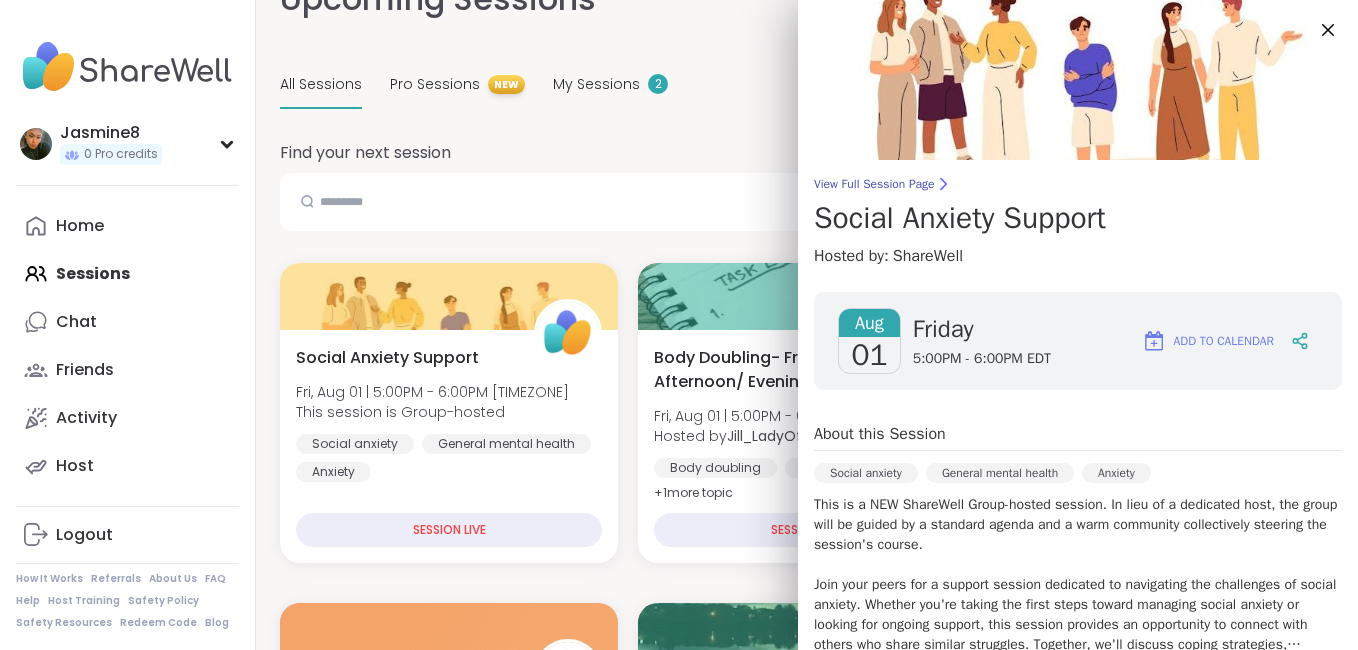 click on "5:00PM - 6:00PM EDT" at bounding box center [982, 359] 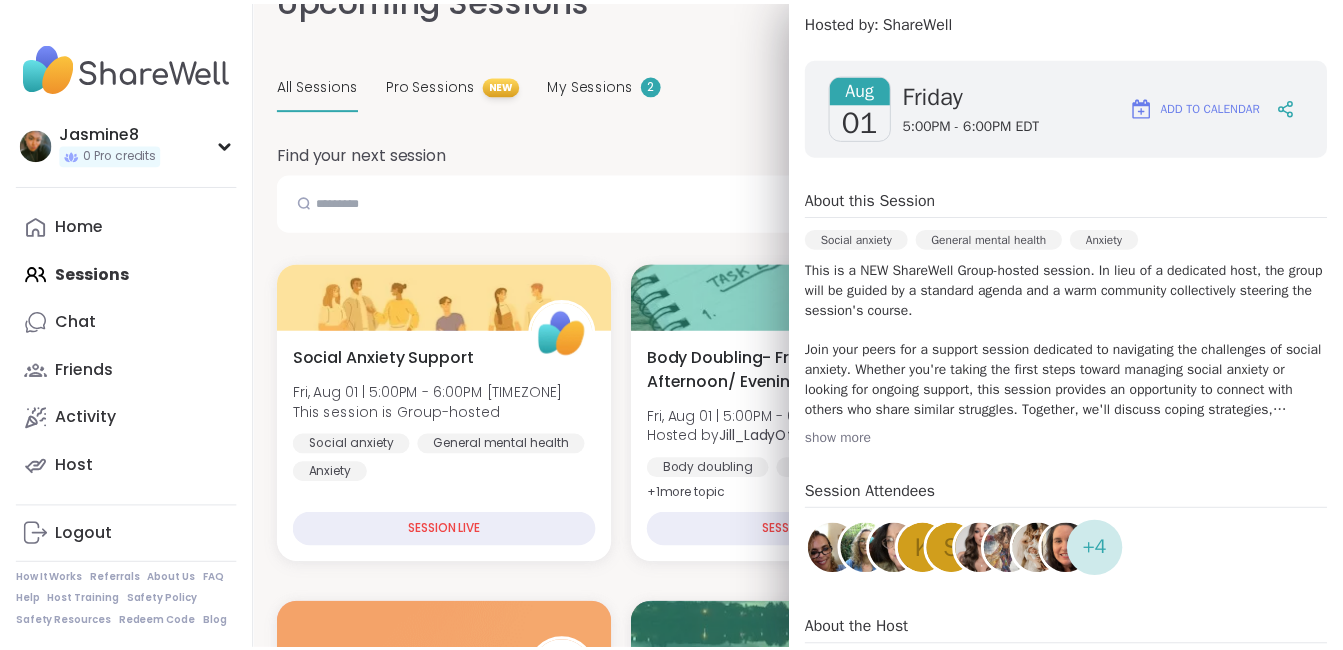 scroll, scrollTop: 387, scrollLeft: 0, axis: vertical 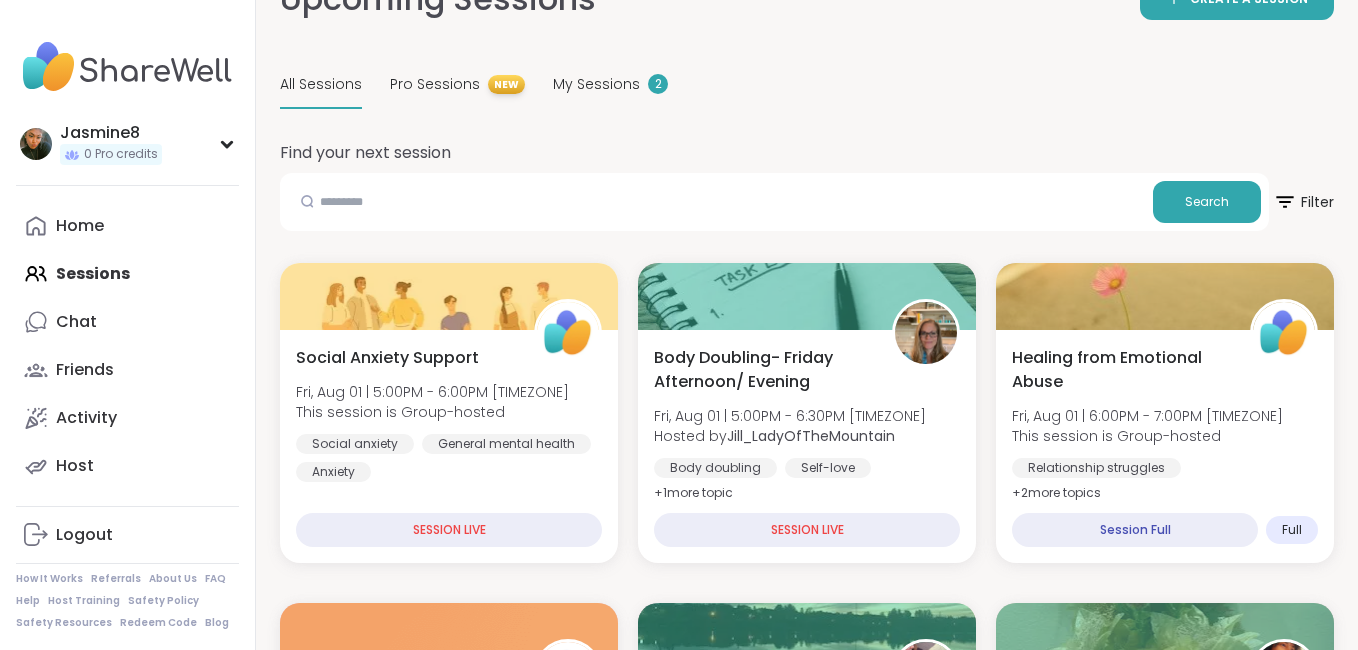 click on "Upcoming Sessions CREATE A SESSION All Sessions Pro Sessions NEW My Sessions 2 Find your next session Search  Filter   Social Anxiety Support Fri, Aug 01 | 5:00PM - 6:00PM [TIMEZONE] This session is Group-hosted Social anxiety General mental health AnxietySESSION LIVE Body Doubling-  Friday Afternoon/ Evening Fri, Aug 01 | 5:00PM - 6:30PM [TIMEZONE] Hosted by  [USERNAME] Body doubling Self-love Loneliness + 1  more topic SESSION LIVE Healing from Emotional Abuse Fri, Aug 01 | 6:00PM - 7:00PM [TIMEZONE] This session is Group-hosted Relationship struggles Trauma recovery Emotional abuse + 2  more topic s Session Full Full Healing from Emotional Abuse Fri, Aug 01 | 6:00PM - 7:00PM [TIMEZONE] This session is Group-hosted Relationship struggles Trauma recovery Emotional abuse + 2  more topic s Sign Up 12 spots left Walk & Talk evening pop up Fri, Aug 01 | 6:30PM - 7:00PM [TIMEZONE] Hosted by  [USERNAME] Healthy habits General mental health Good company + 1  more topic Sign Up 6 spots left New Host! 🎉 Coping Skills  Hosted by  [USERNAME]" at bounding box center [807, 2171] 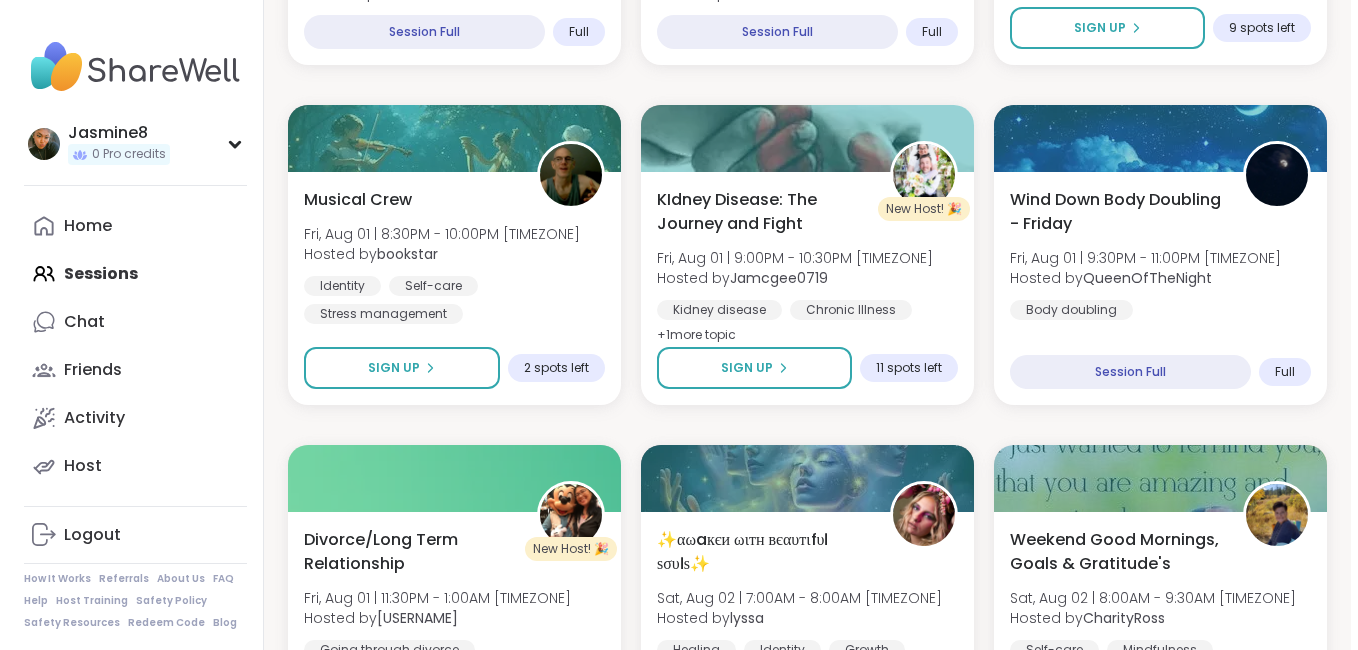 scroll, scrollTop: 1716, scrollLeft: 0, axis: vertical 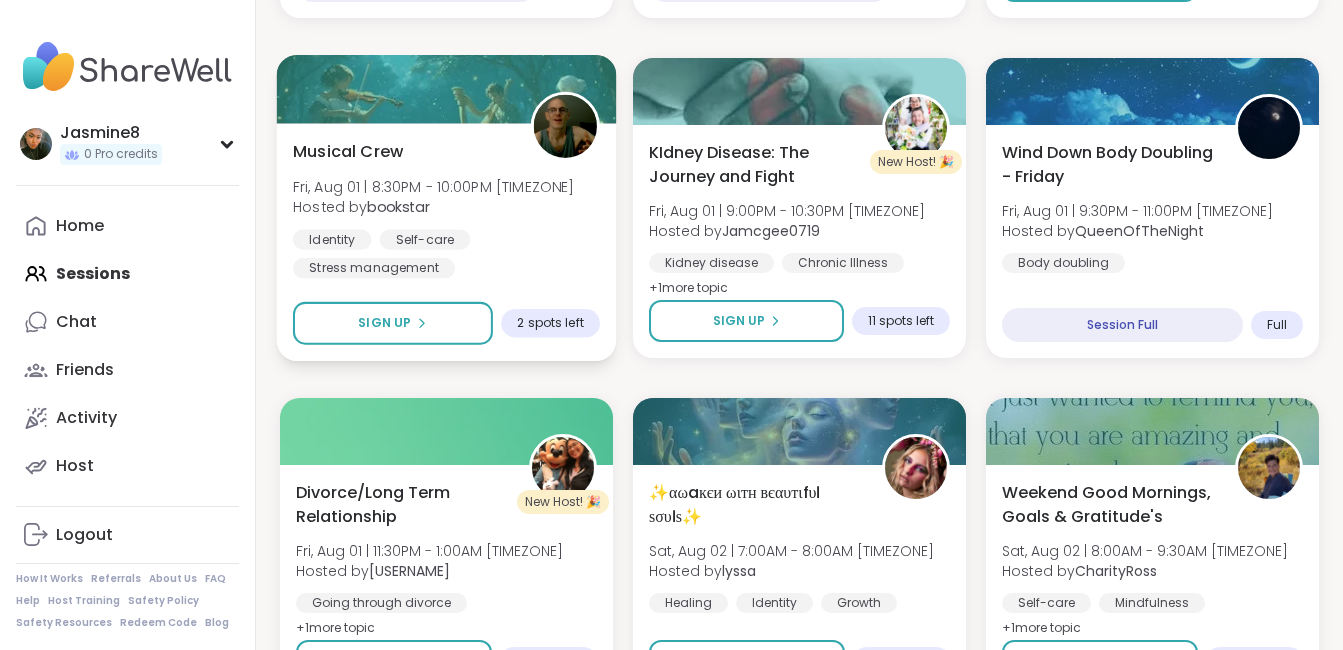 click on "Fri, Aug 01 | 8:30PM - 10:00PM [TIMEZONE]" at bounding box center [434, 186] 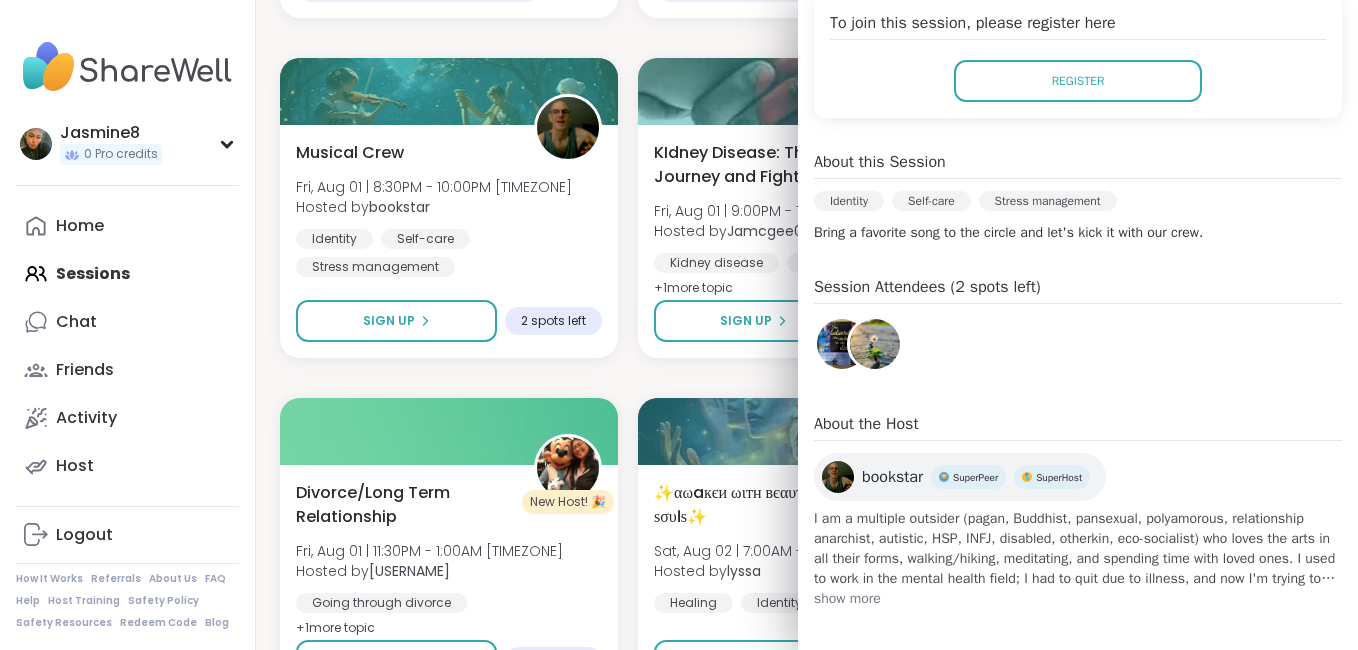 scroll, scrollTop: 434, scrollLeft: 0, axis: vertical 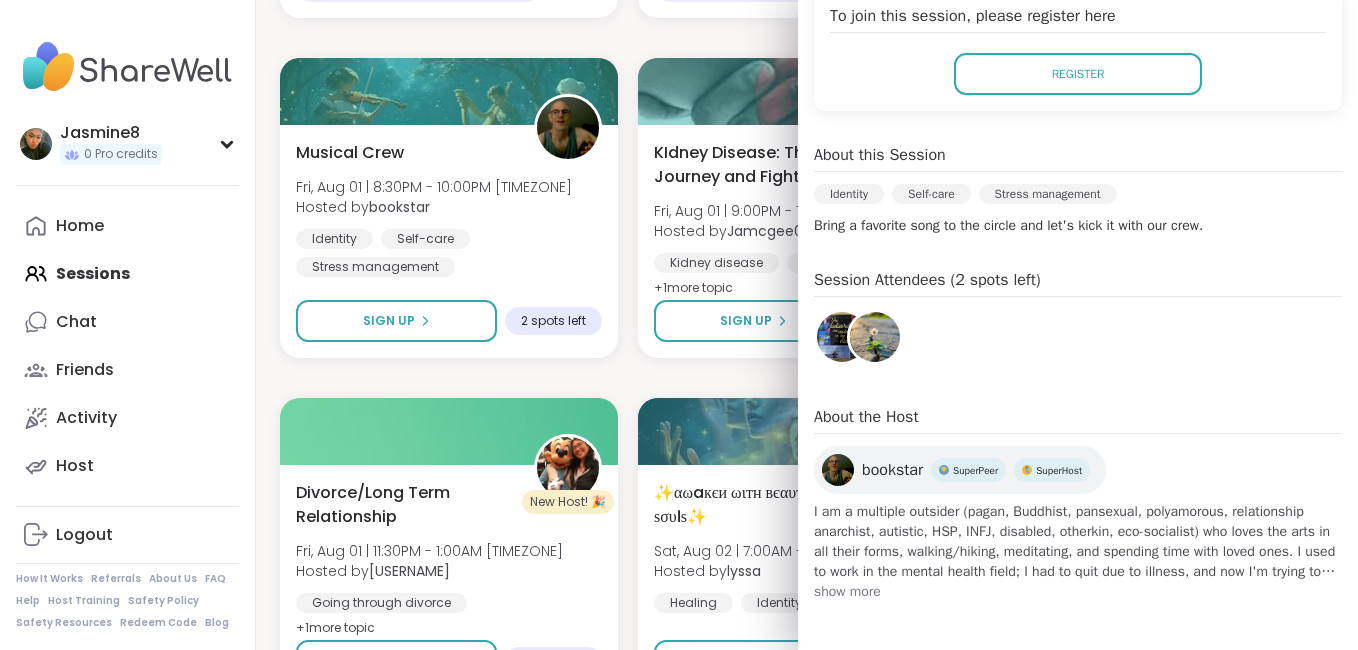 click on "show more" at bounding box center [1078, 592] 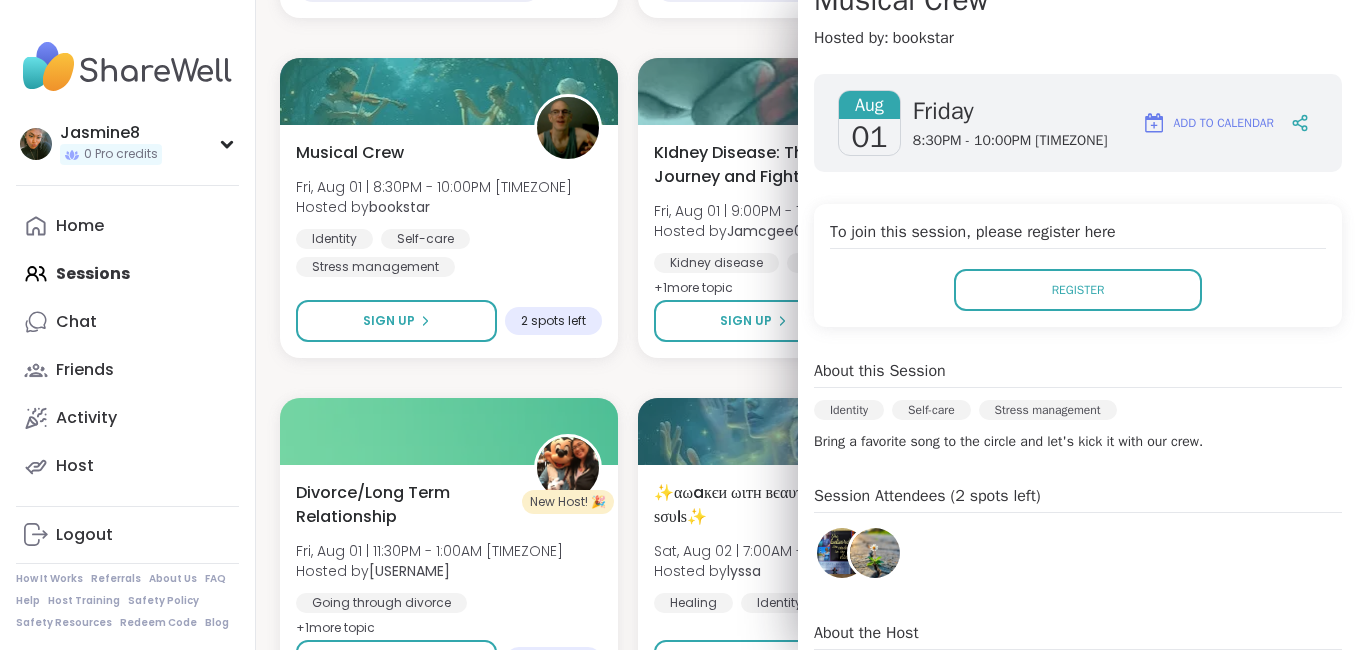 scroll, scrollTop: 203, scrollLeft: 0, axis: vertical 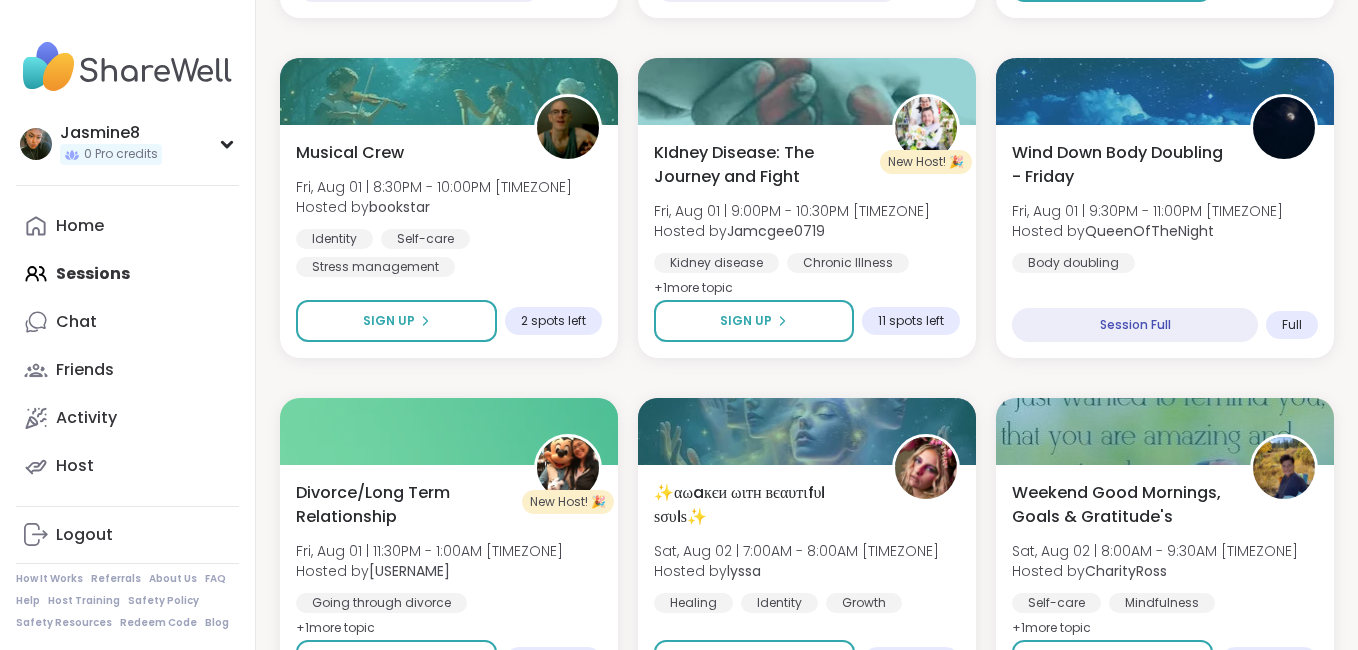 click on "Social Anxiety Support Fri, Aug 01 | 5:00PM - 6:00PM [TIMEZONE] This session is Group-hosted Social anxiety General mental health AnxietySESSION LIVE Body Doubling-  Friday Afternoon/ Evening Fri, Aug 01 | 5:00PM - 6:30PM [TIMEZONE] Hosted by  [USERNAME] Body doubling Self-love Loneliness + 1  more topic SESSION LIVE Healing from Emotional Abuse Fri, Aug 01 | 6:00PM - 7:00PM [TIMEZONE] This session is Group-hosted Relationship struggles Trauma recovery Emotional abuse + 2  more topic s Sign Up 12 spots left Walk & Talk evening pop up Fri, Aug 01 | 6:30PM - 7:00PM [TIMEZONE] Hosted by  [USERNAME] Healthy habits General mental health Good company + 1  more topic Sign Up 6 spots left New Host! 🎉 Coping Skills  Fri, Aug 01 | 7:00PM - 8:30PM [TIMEZONE] Hosted by  [USERNAME] Daily check-in CPTSD Anxiety Sign Up 2 spots left D Pop up Body Doubling!" at bounding box center (807, 718) 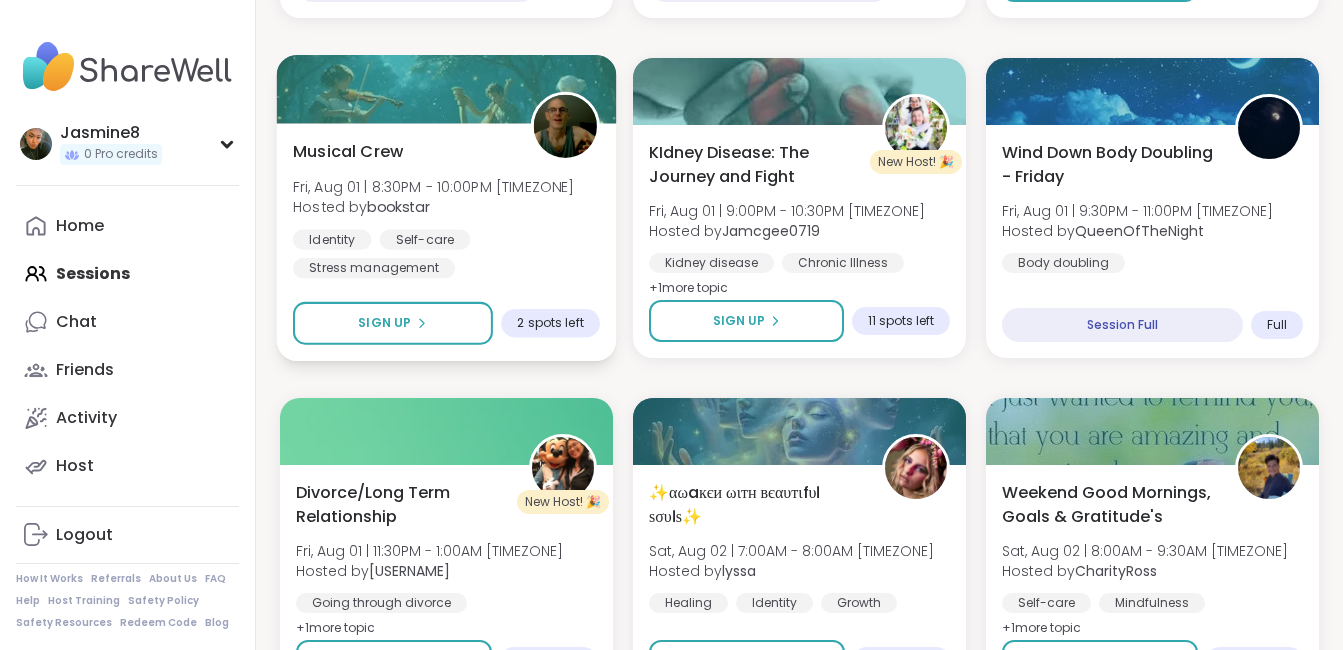 click on "Musical Crew Fri, Aug 01 | 8:30PM - 10:00PM [TIMEZONE] Hosted by  [USERNAME] Identity Self-care Stress management Sign Up 2 spots left" at bounding box center [447, 242] 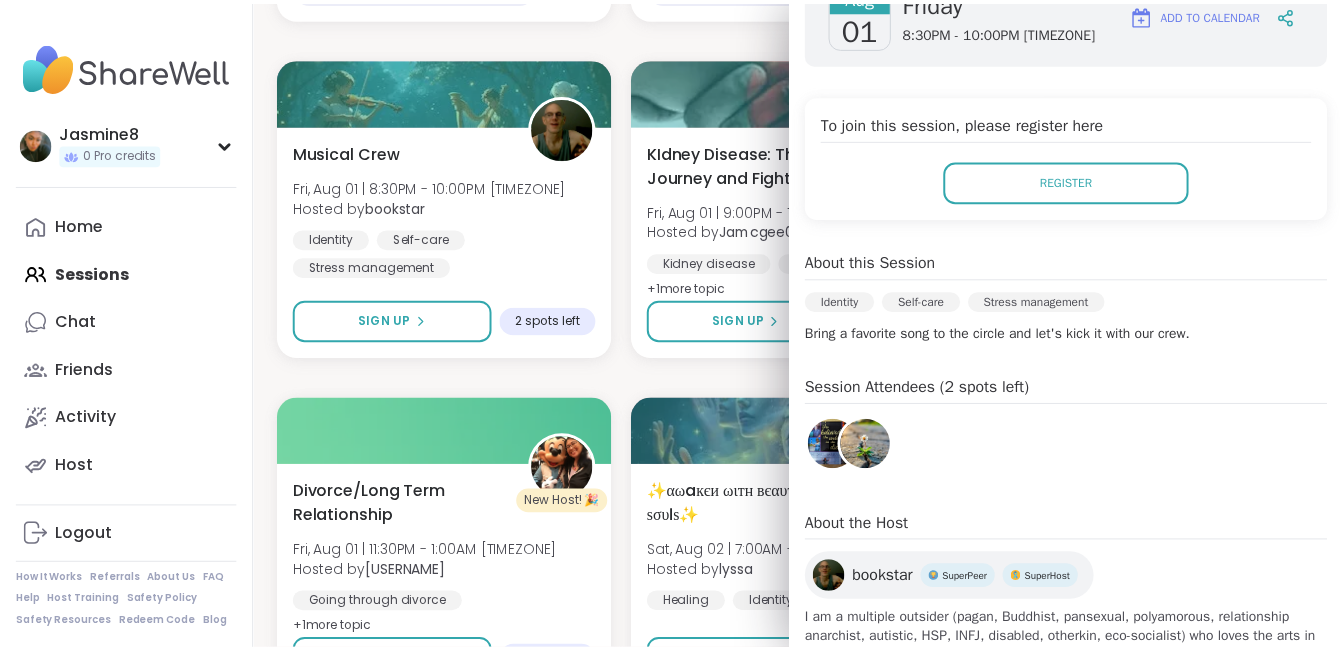 scroll, scrollTop: 330, scrollLeft: 0, axis: vertical 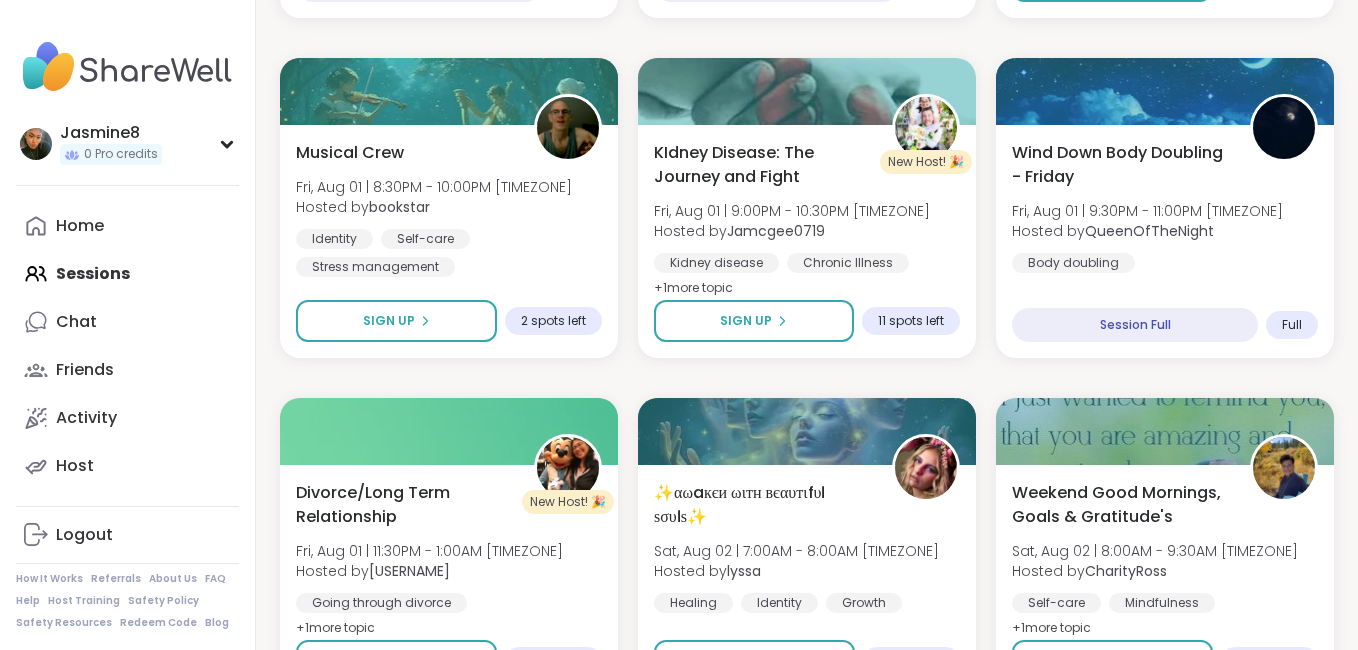 click on "Social Anxiety Support Fri, Aug 01 | 5:00PM - 6:00PM [TIMEZONE] This session is Group-hosted Social anxiety General mental health AnxietySESSION LIVE Body Doubling-  Friday Afternoon/ Evening Fri, Aug 01 | 5:00PM - 6:30PM [TIMEZONE] Hosted by  [USERNAME] Body doubling Self-love Loneliness + 1  more topic SESSION LIVE Healing from Emotional Abuse Fri, Aug 01 | 6:00PM - 7:00PM [TIMEZONE] This session is Group-hosted Relationship struggles Trauma recovery Emotional abuse + 2  more topic s Sign Up 12 spots left Walk & Talk evening pop up Fri, Aug 01 | 6:30PM - 7:00PM [TIMEZONE] Hosted by  [USERNAME] Healthy habits General mental health Good company + 1  more topic Sign Up 6 spots left New Host! 🎉 Coping Skills  Fri, Aug 01 | 7:00PM - 8:30PM [TIMEZONE] Hosted by  [USERNAME] Daily check-in CPTSD Anxiety Sign Up 2 spots left D Pop up Body Doubling!" at bounding box center (807, 718) 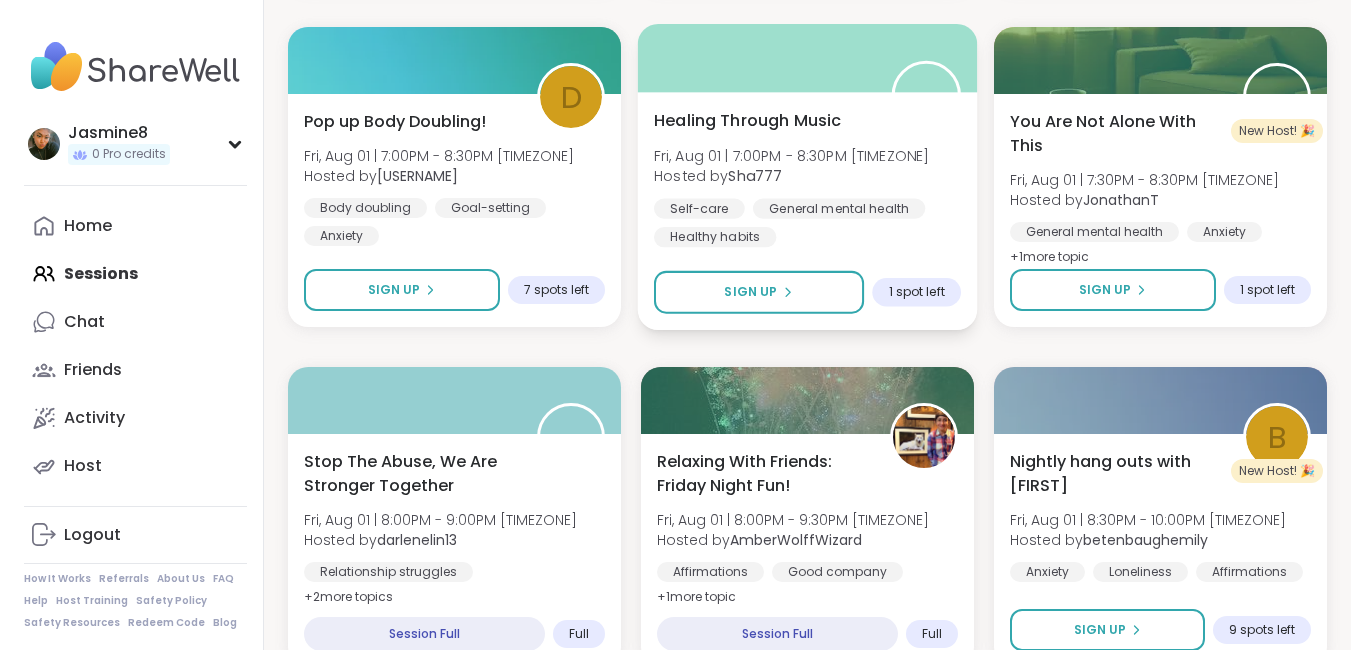 scroll, scrollTop: 1066, scrollLeft: 0, axis: vertical 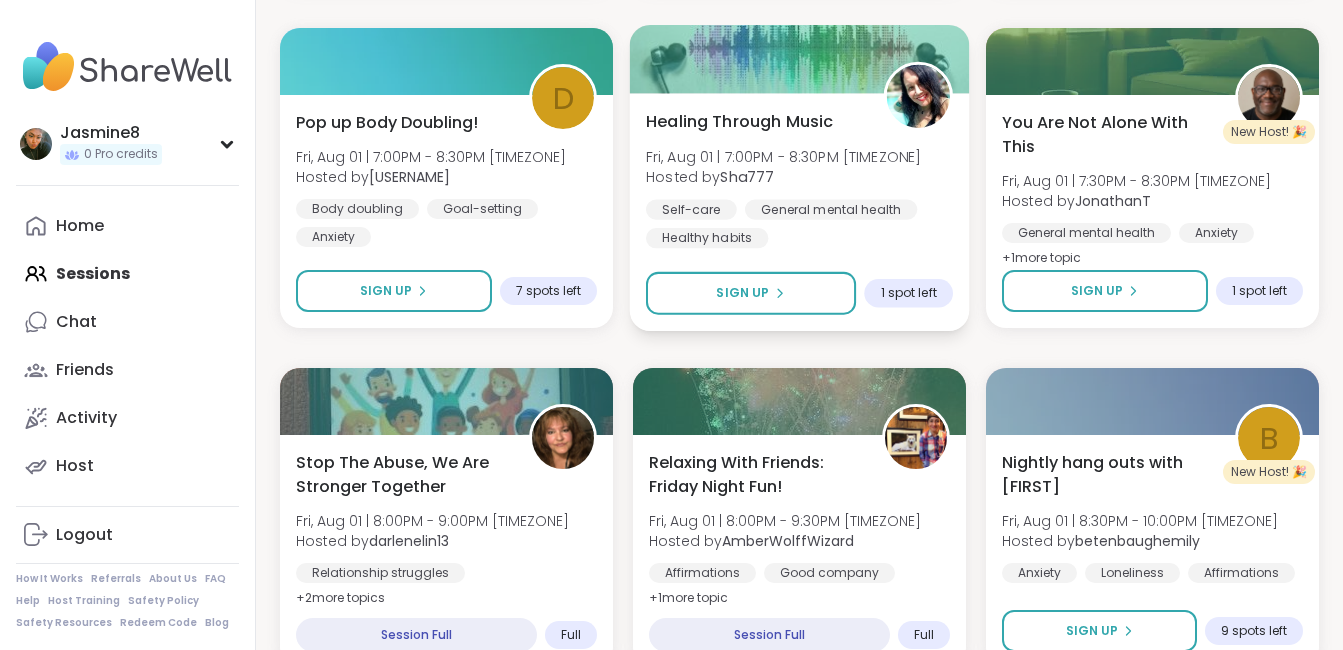 click at bounding box center [800, 59] 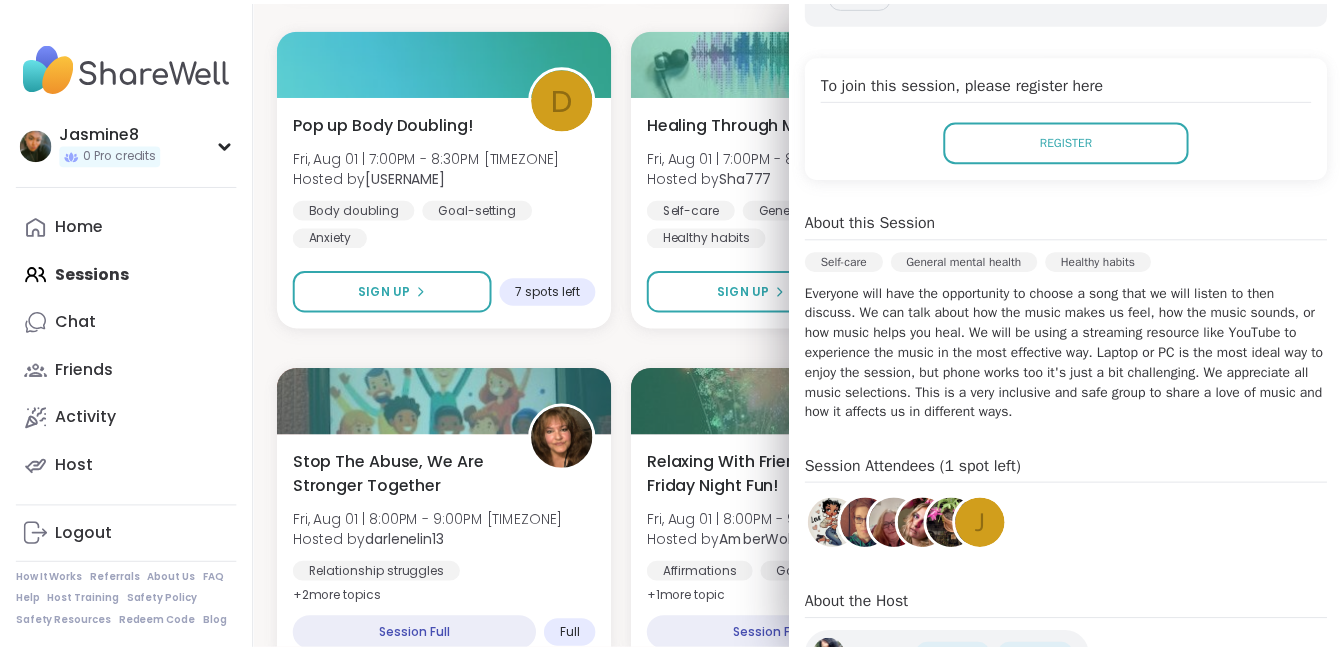 scroll, scrollTop: 366, scrollLeft: 0, axis: vertical 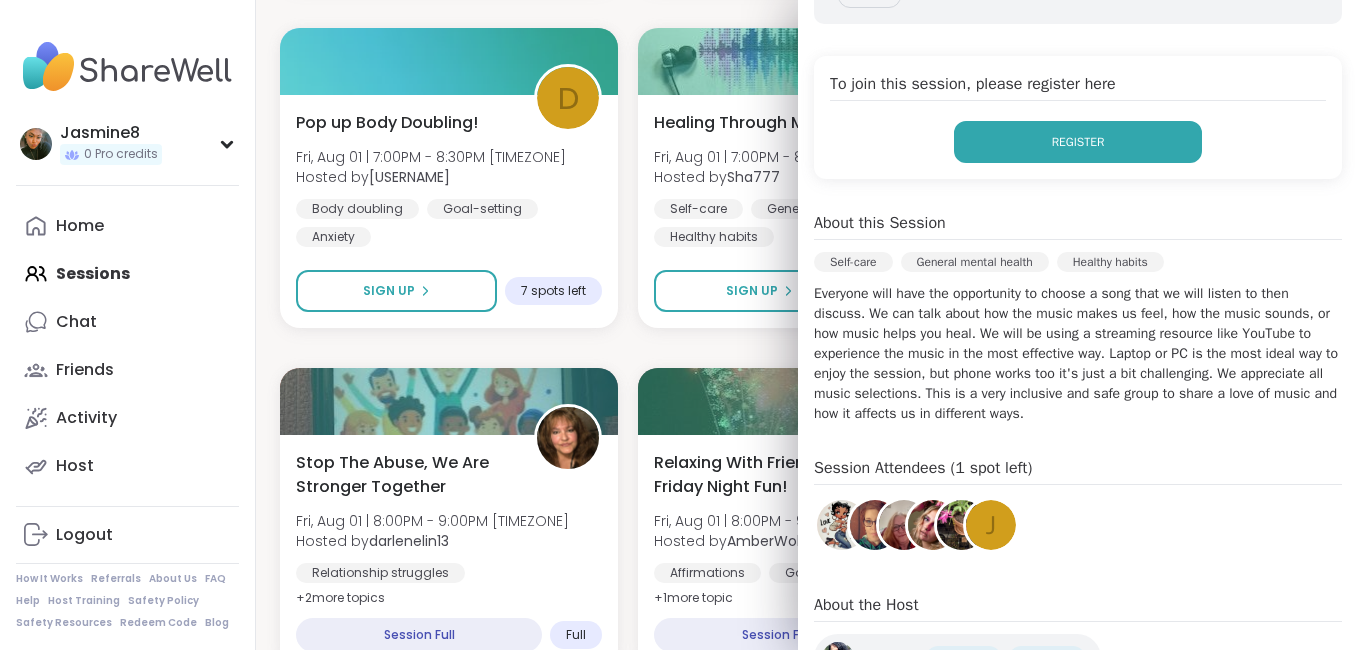 click on "Register" at bounding box center (1078, 142) 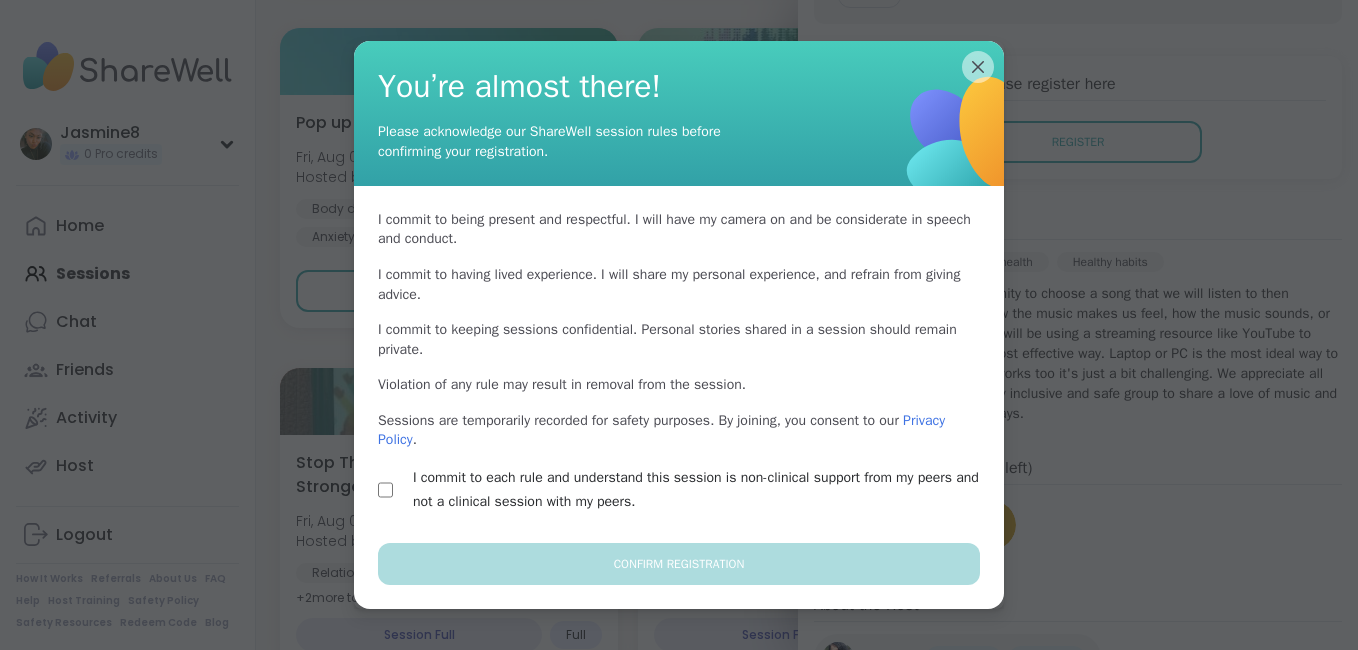 click on "I commit to each rule and understand this session is non-clinical support from my peers and not a clinical session with my peers." at bounding box center (679, 490) 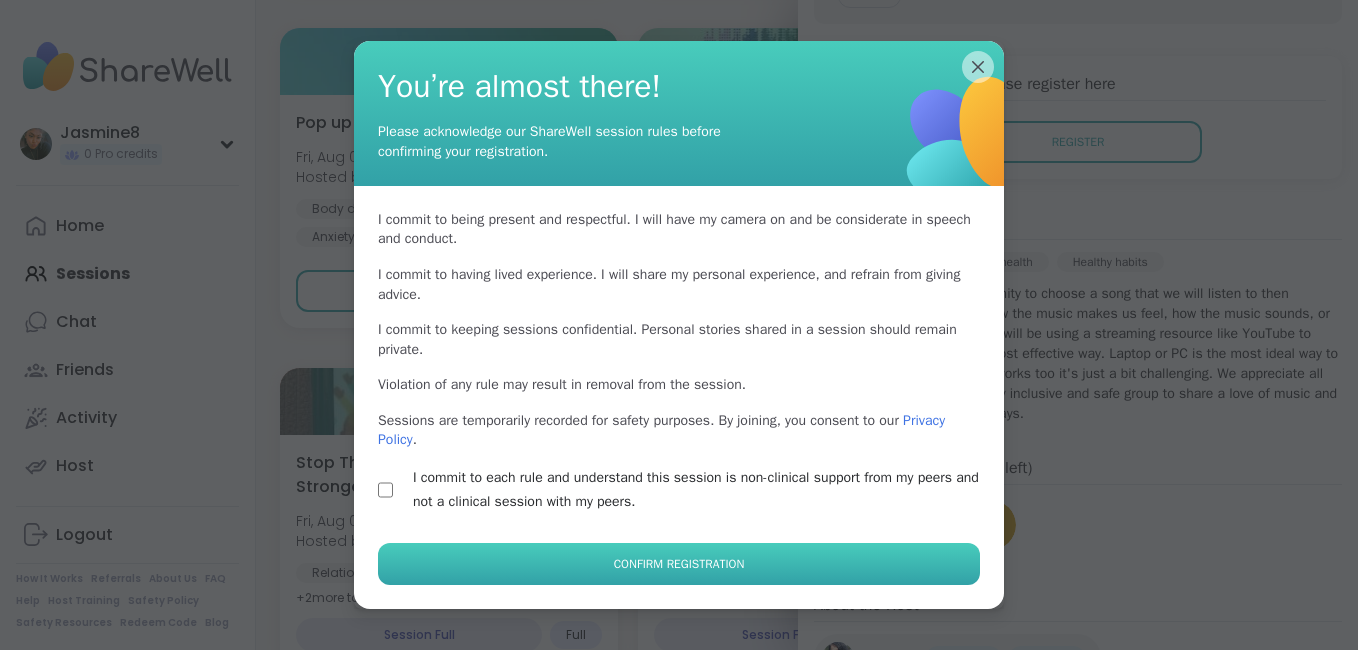 click on "Confirm Registration" at bounding box center (679, 564) 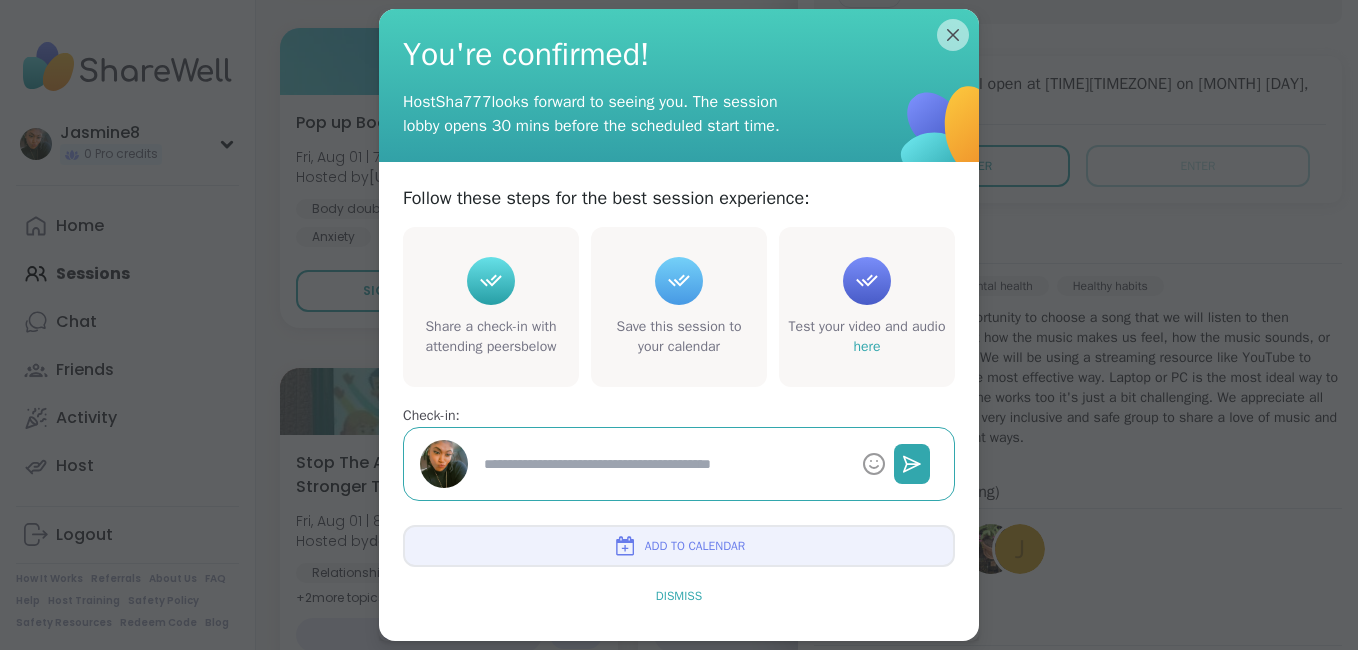 click on "Dismiss" at bounding box center [679, 596] 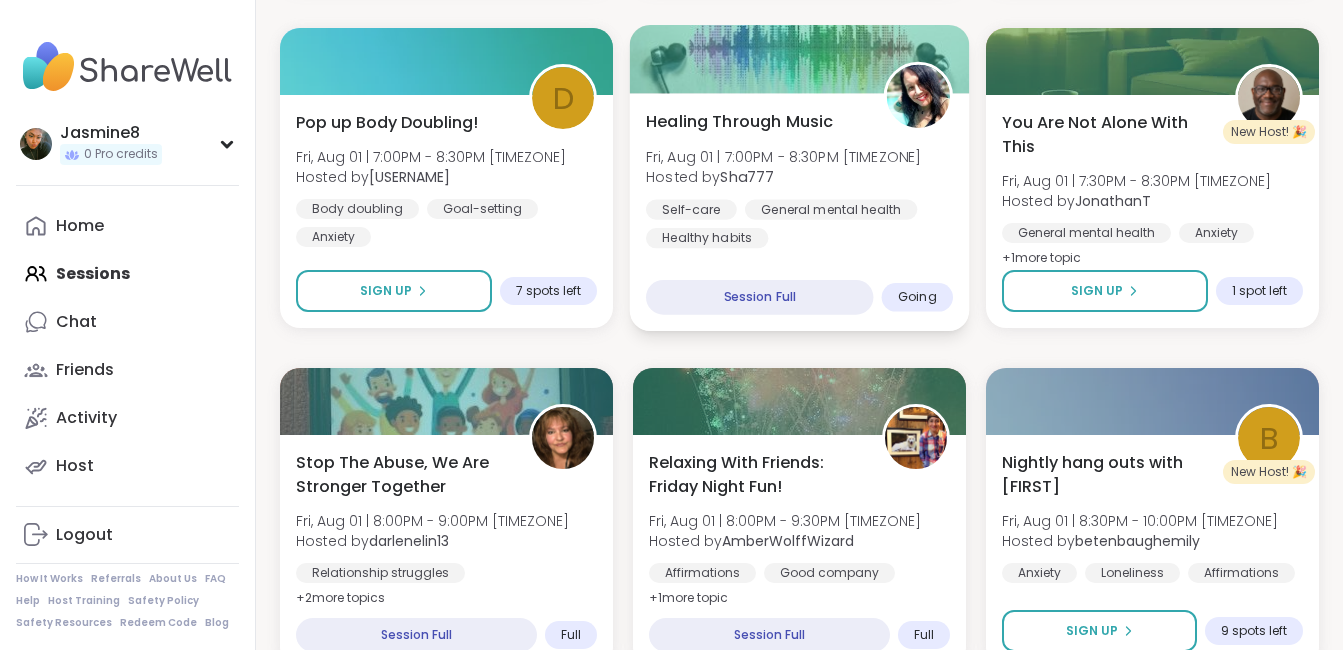 click on "Healing Through Music Fri, Aug 01 | 7:00PM - 8:30PM [TIMEZONE] Hosted by  [USERNAME] Self-care General mental health Healthy habits Session Full Going" at bounding box center [800, 212] 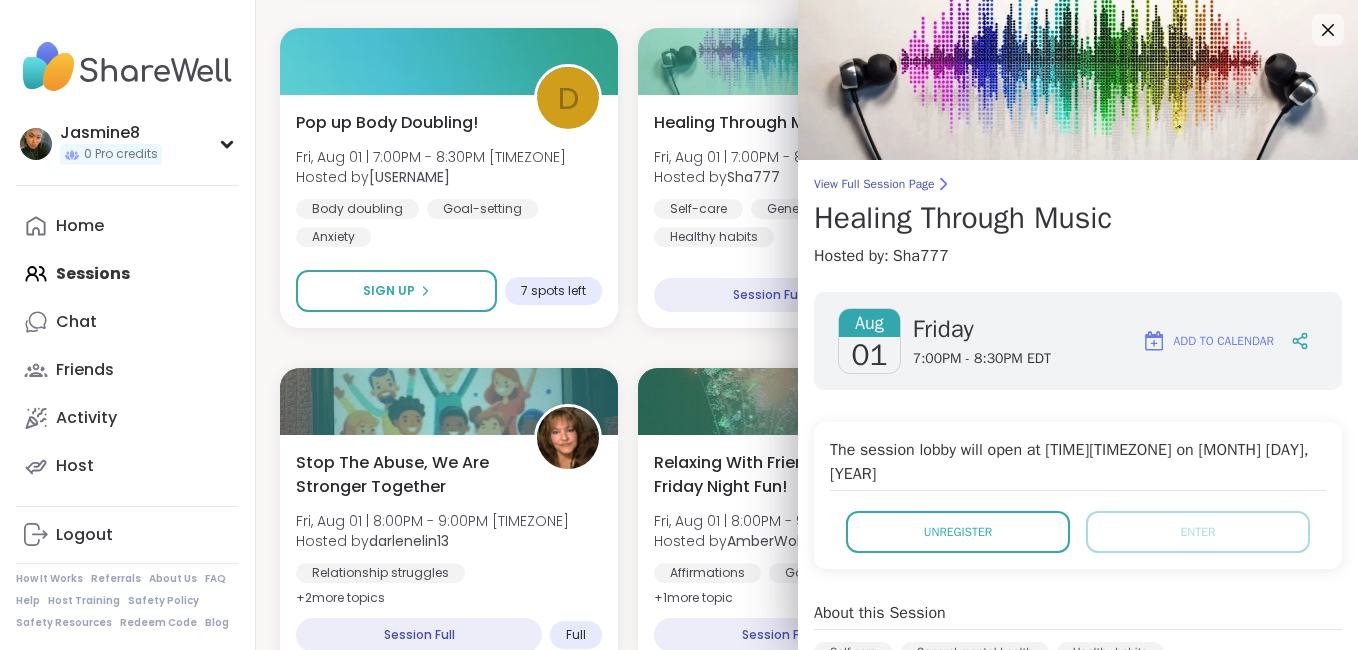 click on "Social Anxiety Support Fri, Aug 01 | 5:00PM - 6:00PM [TIMEZONE] This session is Group-hosted Social anxiety General mental health AnxietySESSION LIVE Body Doubling-  Friday Afternoon/ Evening Fri, Aug 01 | 5:00PM - 6:30PM [TIMEZONE] Hosted by  [USERNAME] Body doubling Self-love Loneliness + 1  more topic SESSION LIVE Healing from Emotional Abuse Fri, Aug 01 | 6:00PM - 7:00PM [TIMEZONE] This session is Group-hosted Relationship struggles Trauma recovery Emotional abuse + 2  more topic s Session Full Full Healing from Emotional Abuse Fri, Aug 01 | 6:00PM - 7:00PM [TIMEZONE] This session is Group-hosted Relationship struggles Trauma recovery Emotional abuse + 2  more topic s Sign Up 12 spots left Walk & Talk evening pop up Fri, Aug 01 | 6:30PM - 7:00PM [TIMEZONE] Hosted by  [USERNAME] Healthy habits General mental health Good company + 1  more topic Sign Up 6 spots left New Host! 🎉 Coping Skills  Fri, Aug 01 | 7:00PM - 8:30PM [TIMEZONE] Hosted by  [USERNAME] Daily check-in CPTSD Anxiety Sign Up 1 spot left D Pop up Body Doubling!  +" at bounding box center (807, 1368) 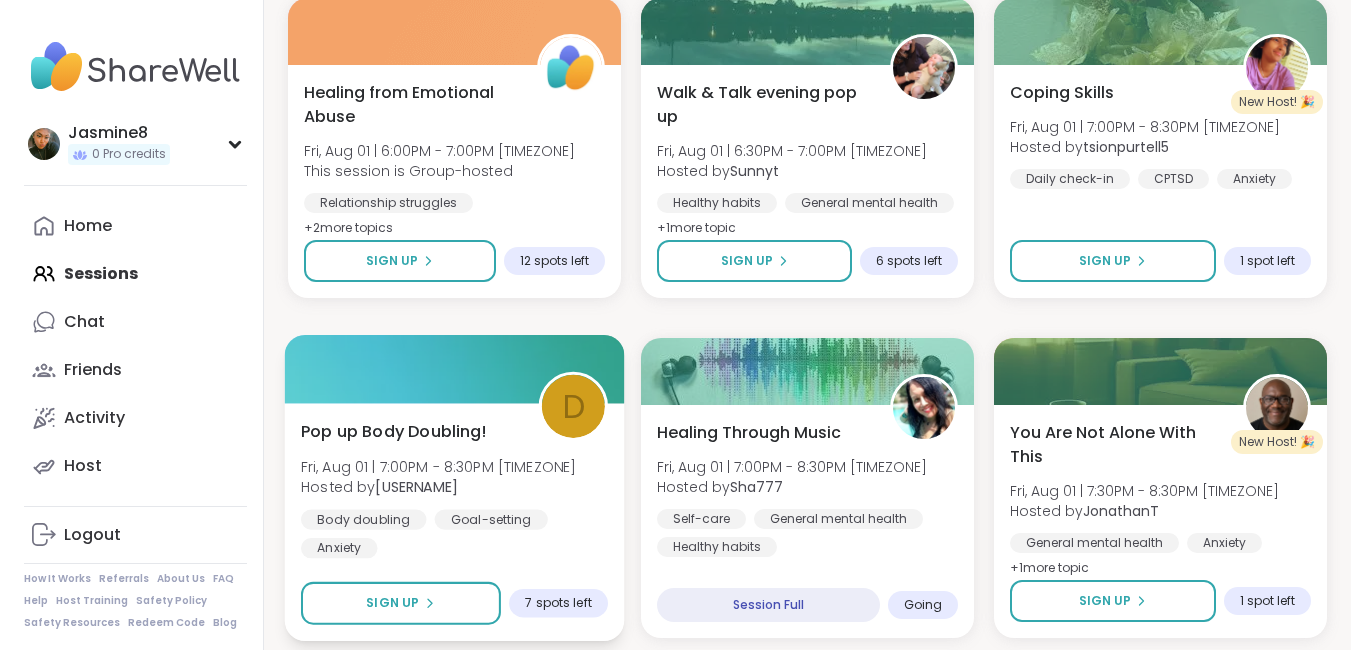 scroll, scrollTop: 754, scrollLeft: 0, axis: vertical 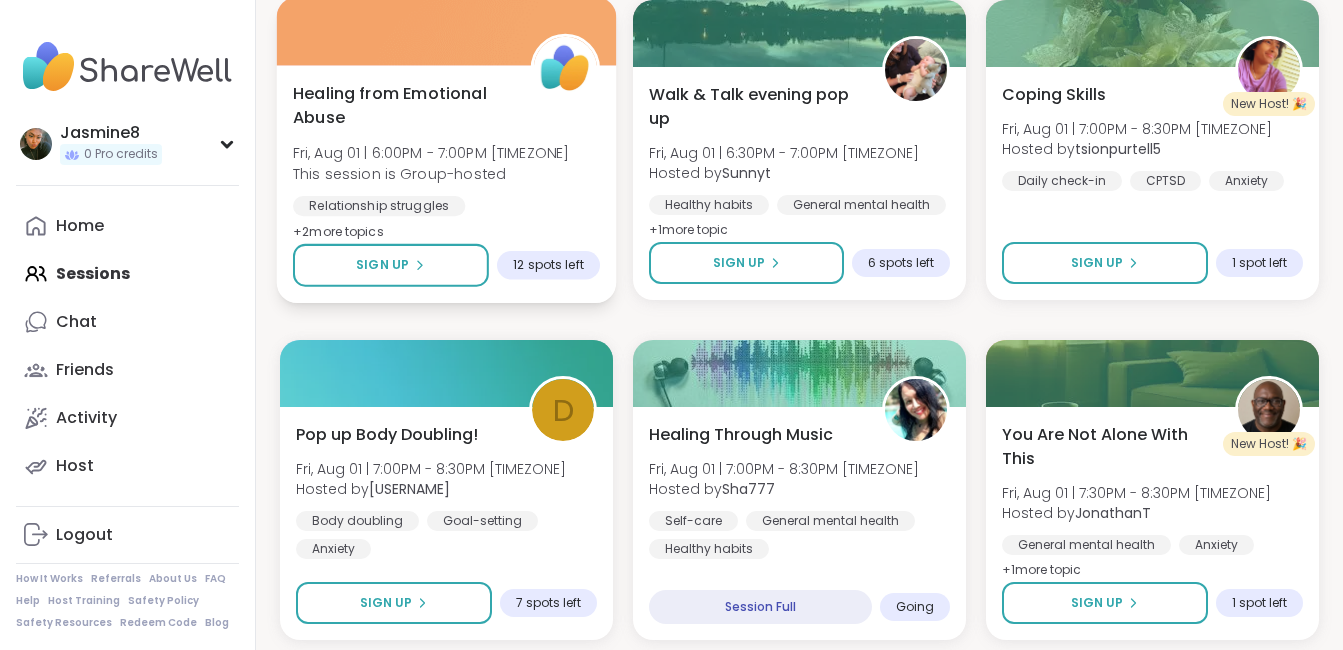 click at bounding box center (447, 31) 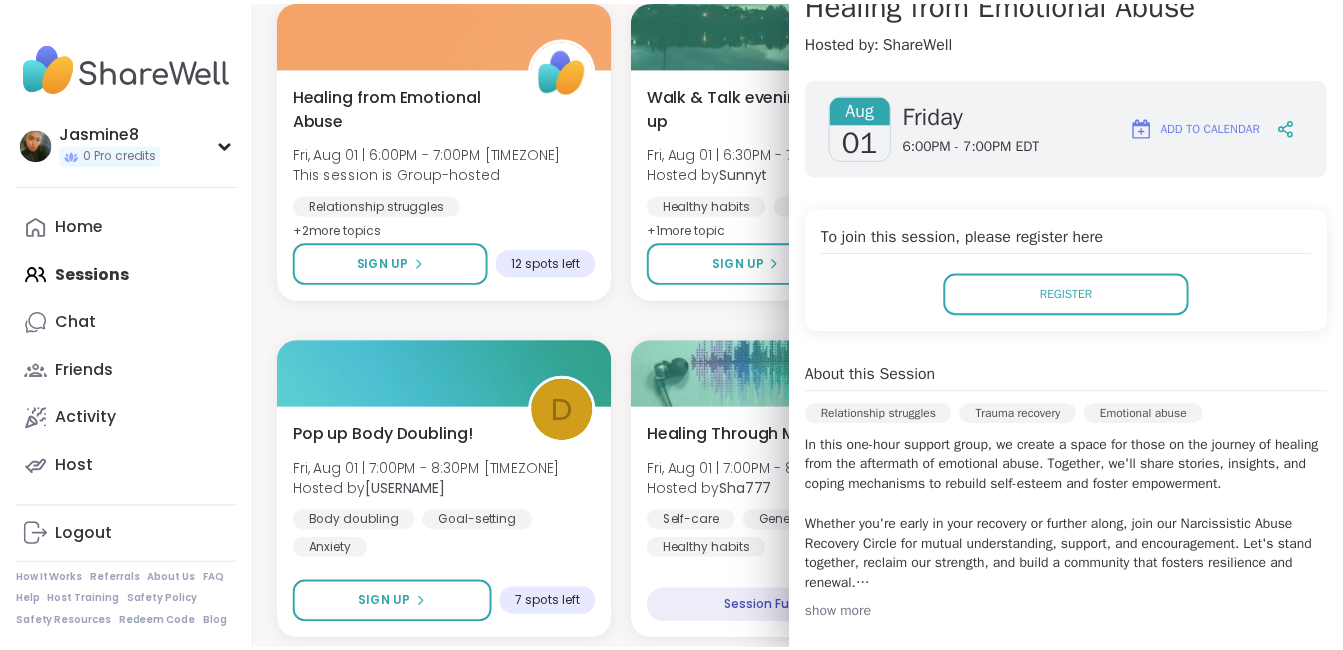 scroll, scrollTop: 213, scrollLeft: 0, axis: vertical 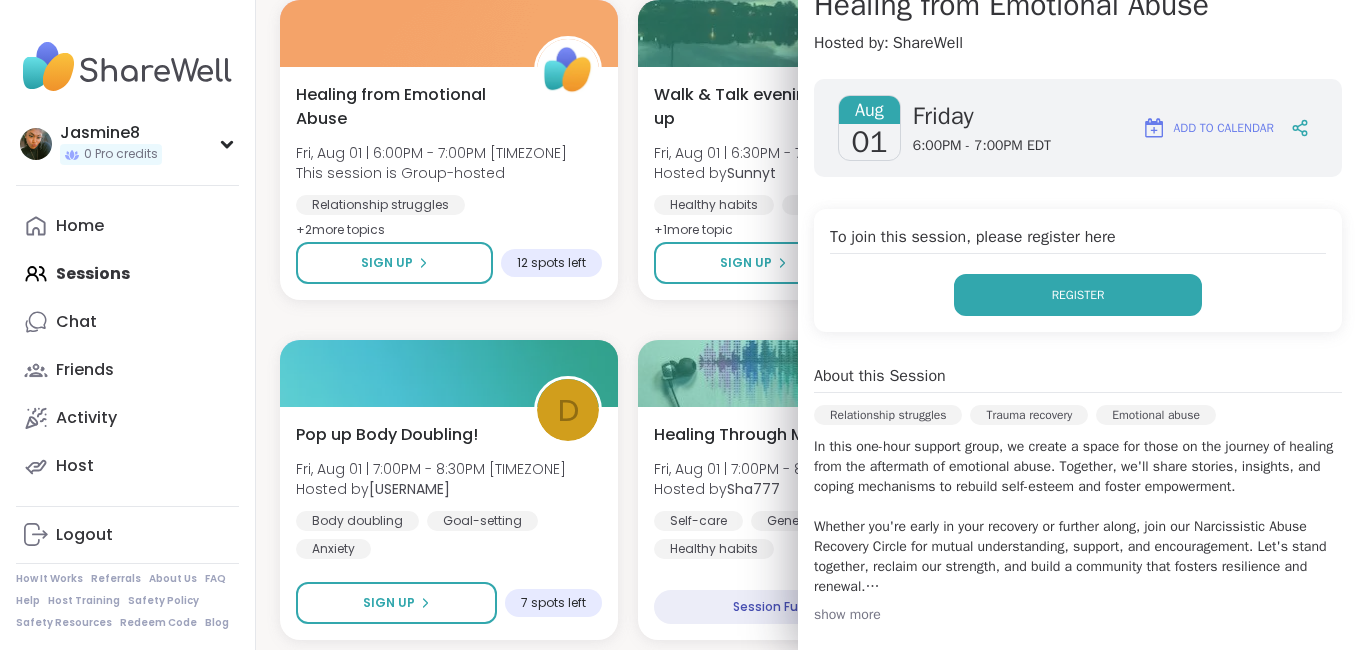 click on "Register" at bounding box center [1078, 295] 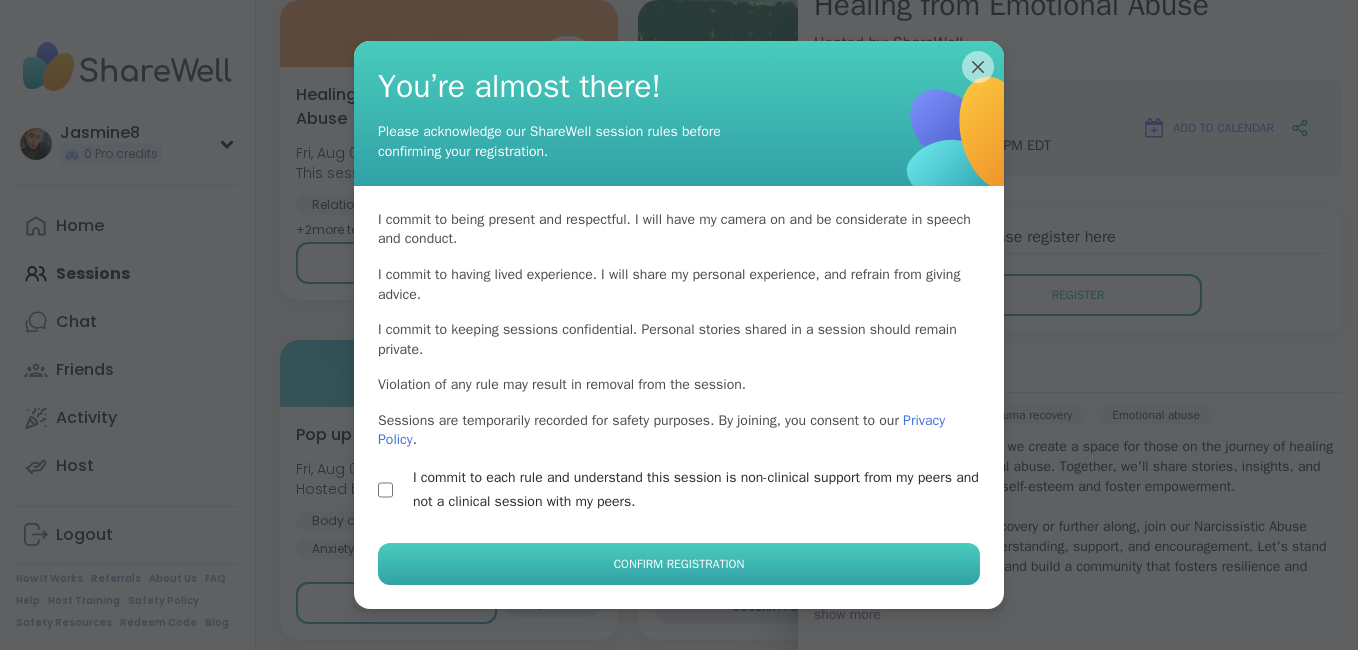 click on "Confirm Registration" at bounding box center (679, 564) 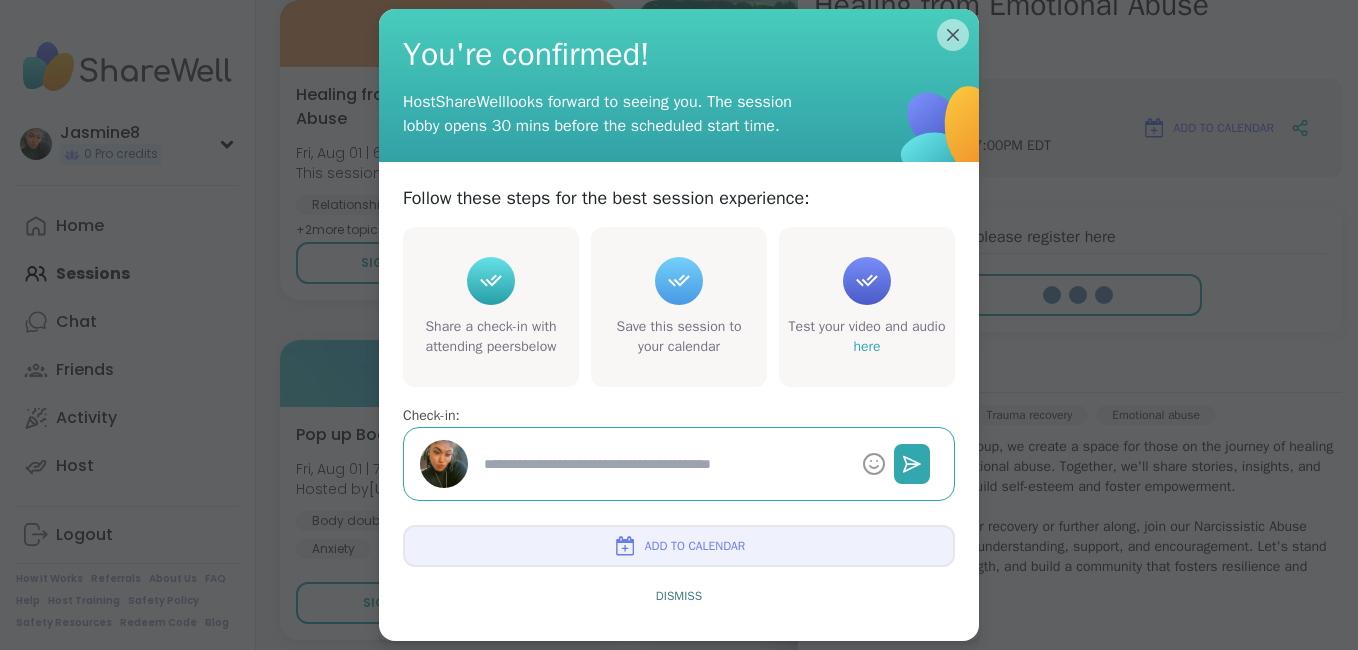type on "*" 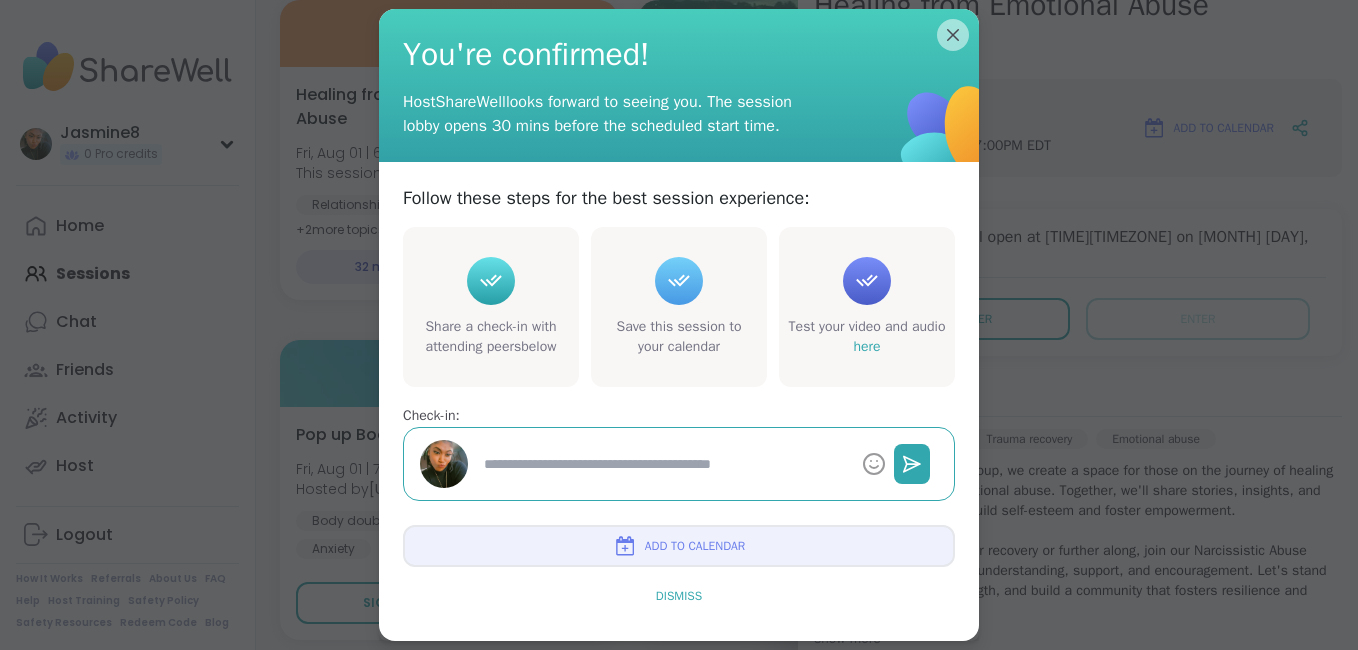 click on "Dismiss" at bounding box center [679, 596] 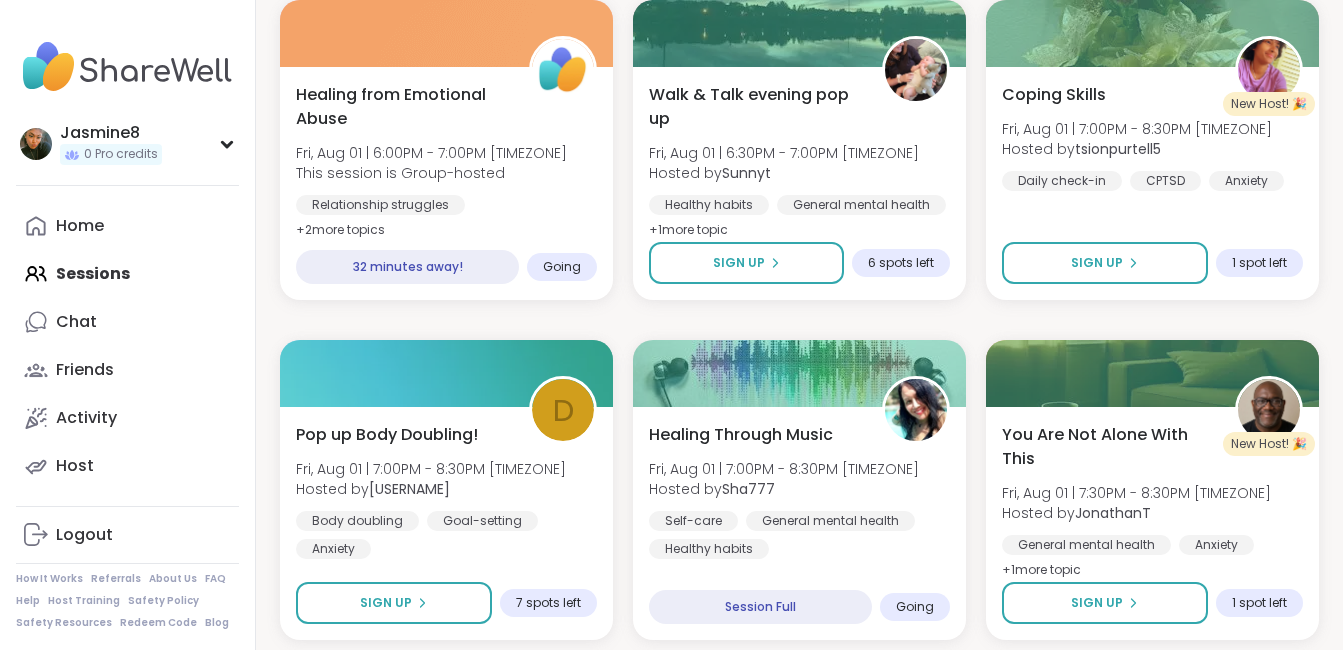 click on "Home Sessions Chat Friends Activity Host" at bounding box center [127, 346] 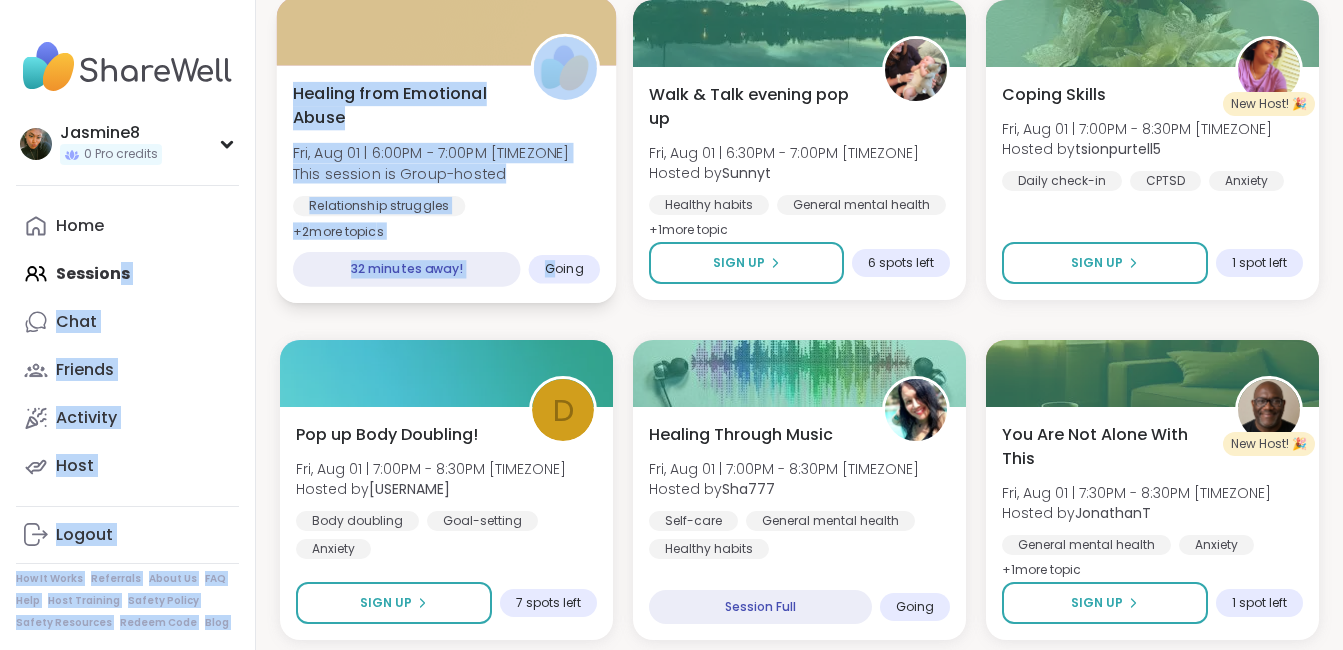 drag, startPoint x: 114, startPoint y: 273, endPoint x: 553, endPoint y: 262, distance: 439.1378 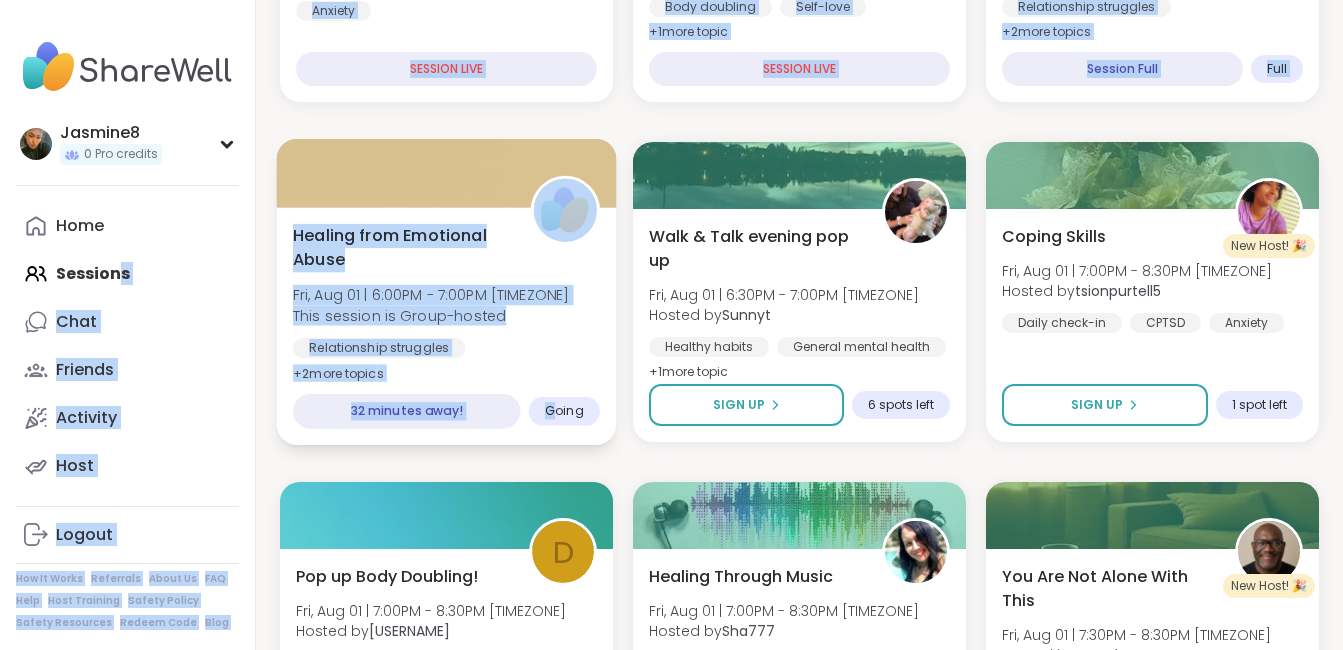 scroll, scrollTop: 0, scrollLeft: 0, axis: both 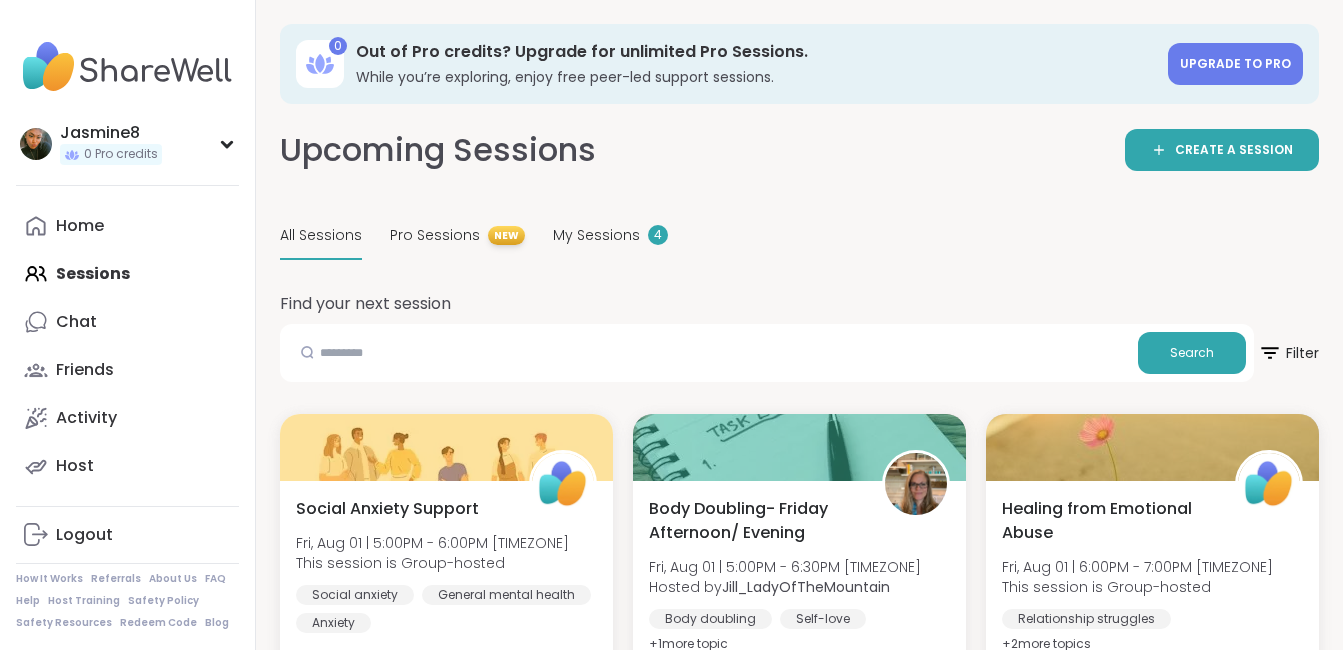 click on "Jasmine8 0 Pro credits Profile Membership Settings Help Home Sessions Chat Friends Activity Host Logout How It Works Referrals About Us FAQ Help Host Training Safety Policy Safety Resources Redeem Code Blog" at bounding box center (128, 325) 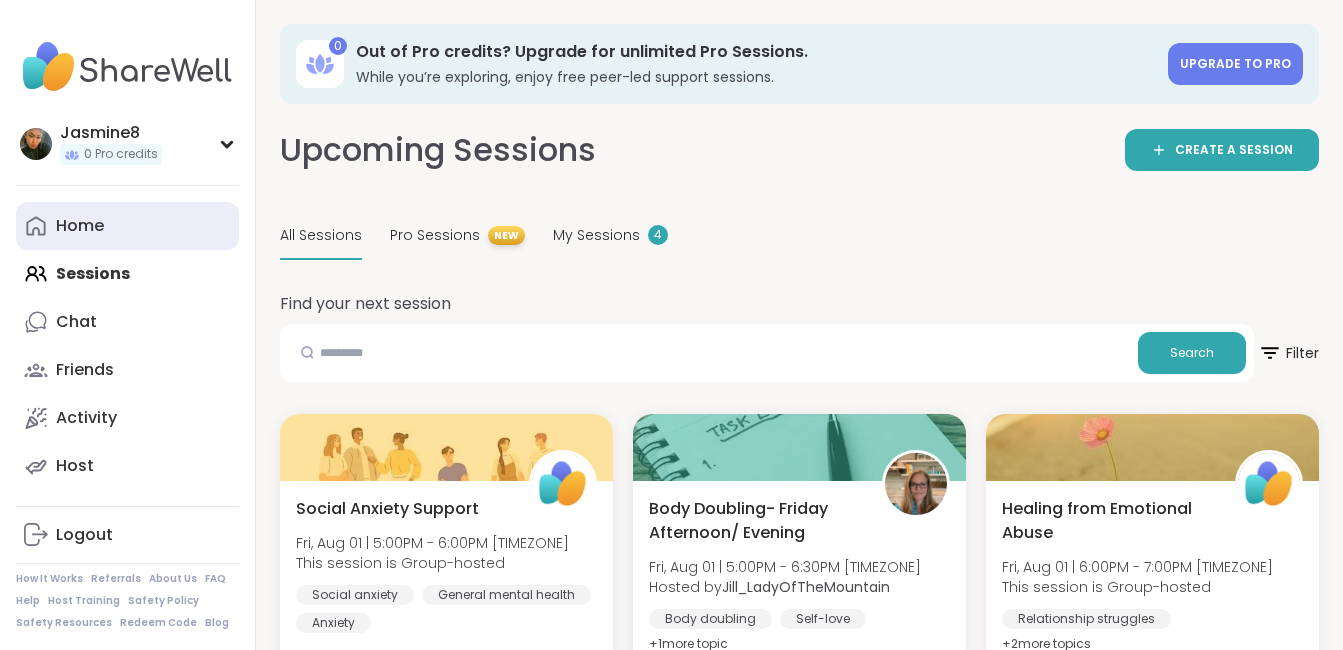 click on "Home" at bounding box center [127, 226] 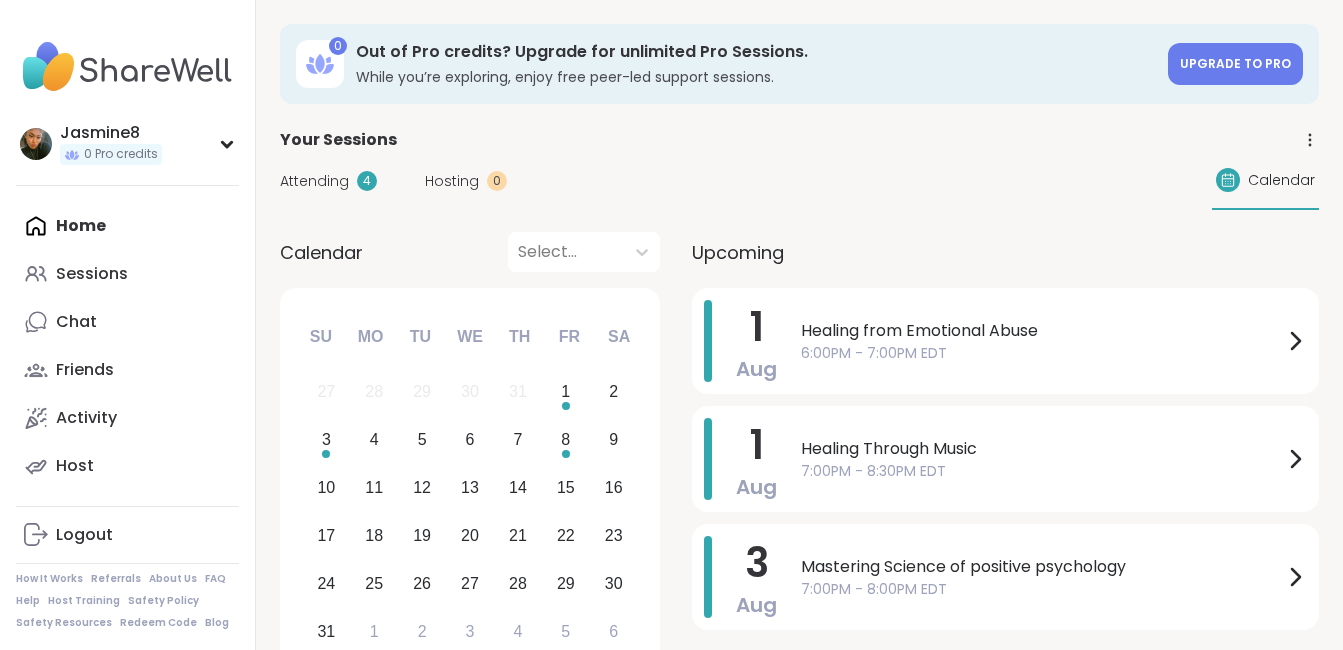 click on "Home Sessions Chat Friends Activity Host" at bounding box center (127, 346) 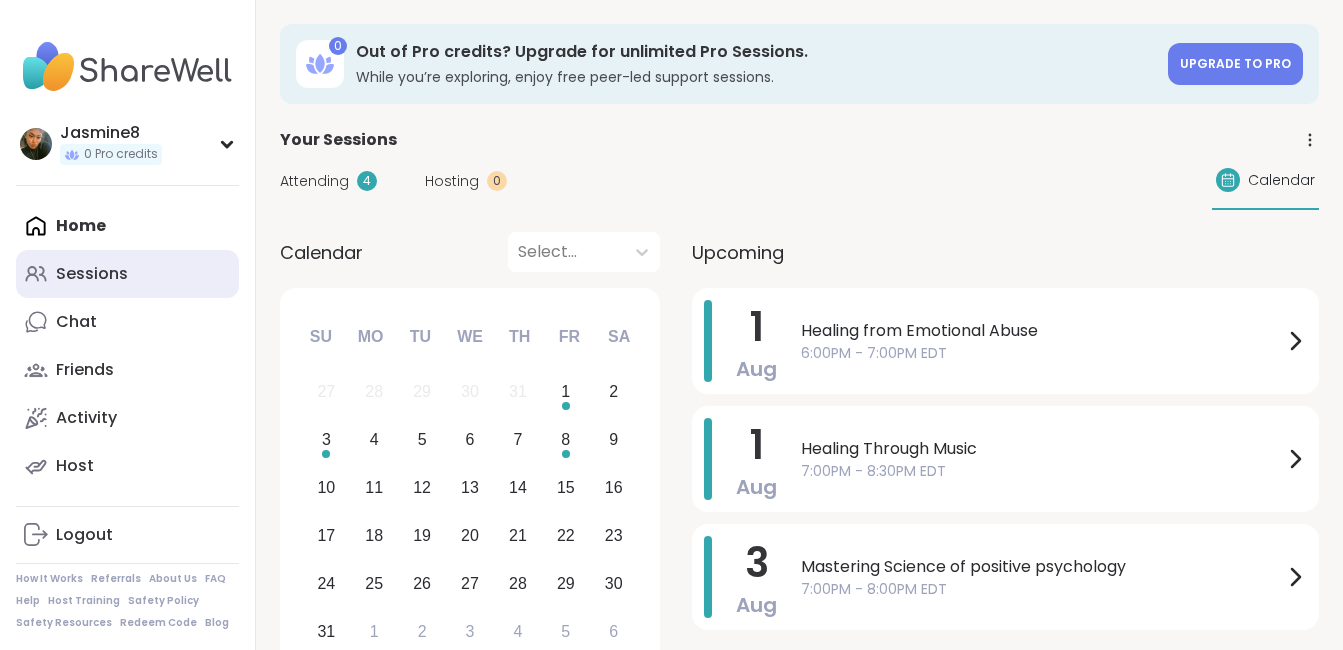 click on "Sessions" at bounding box center [92, 274] 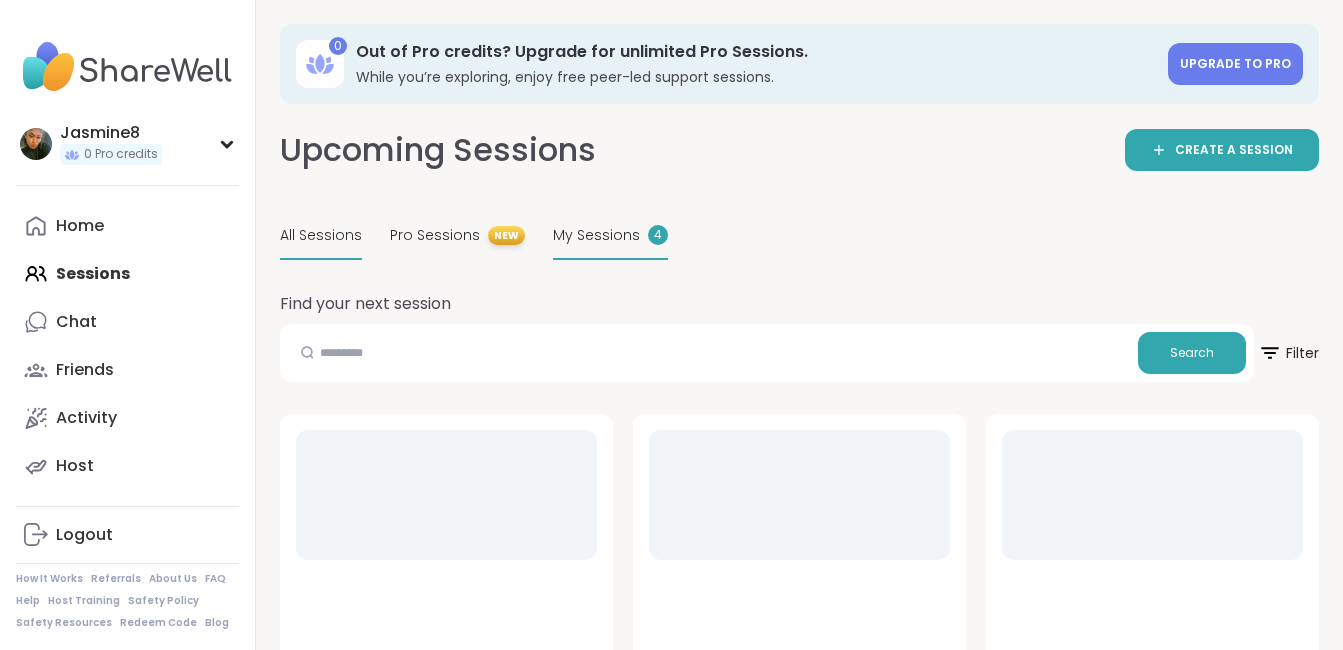 click on "My Sessions" at bounding box center (596, 235) 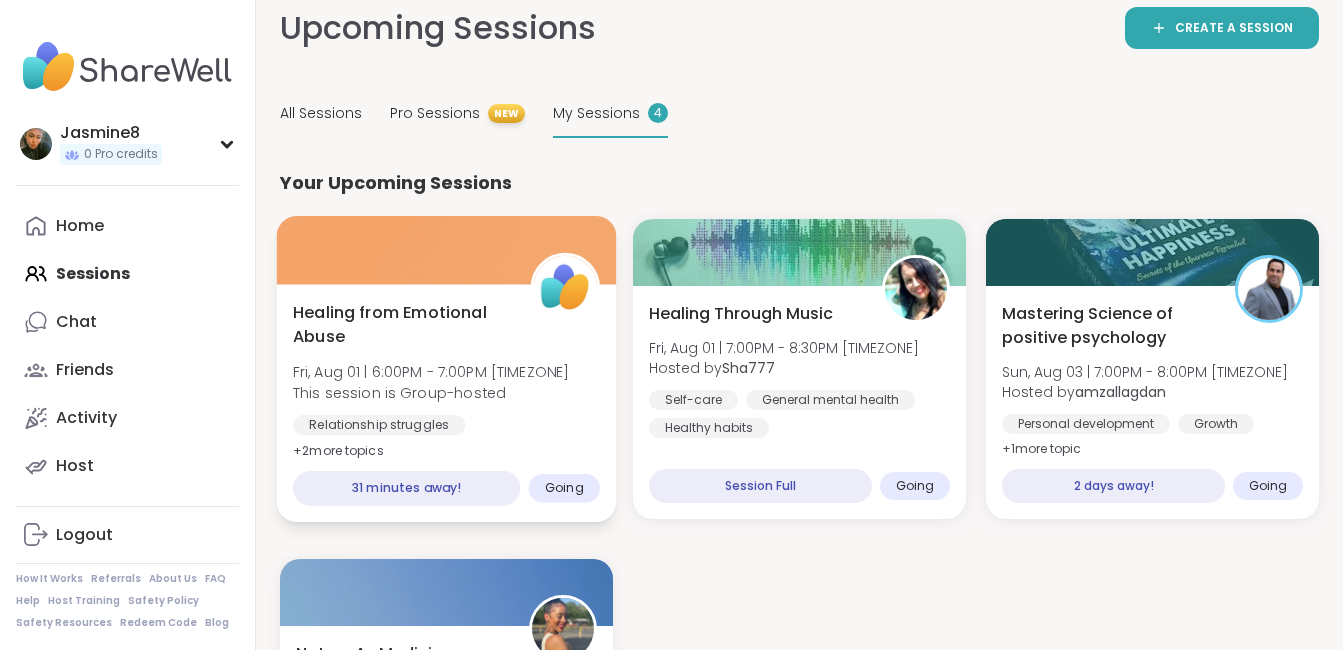 scroll, scrollTop: 123, scrollLeft: 0, axis: vertical 